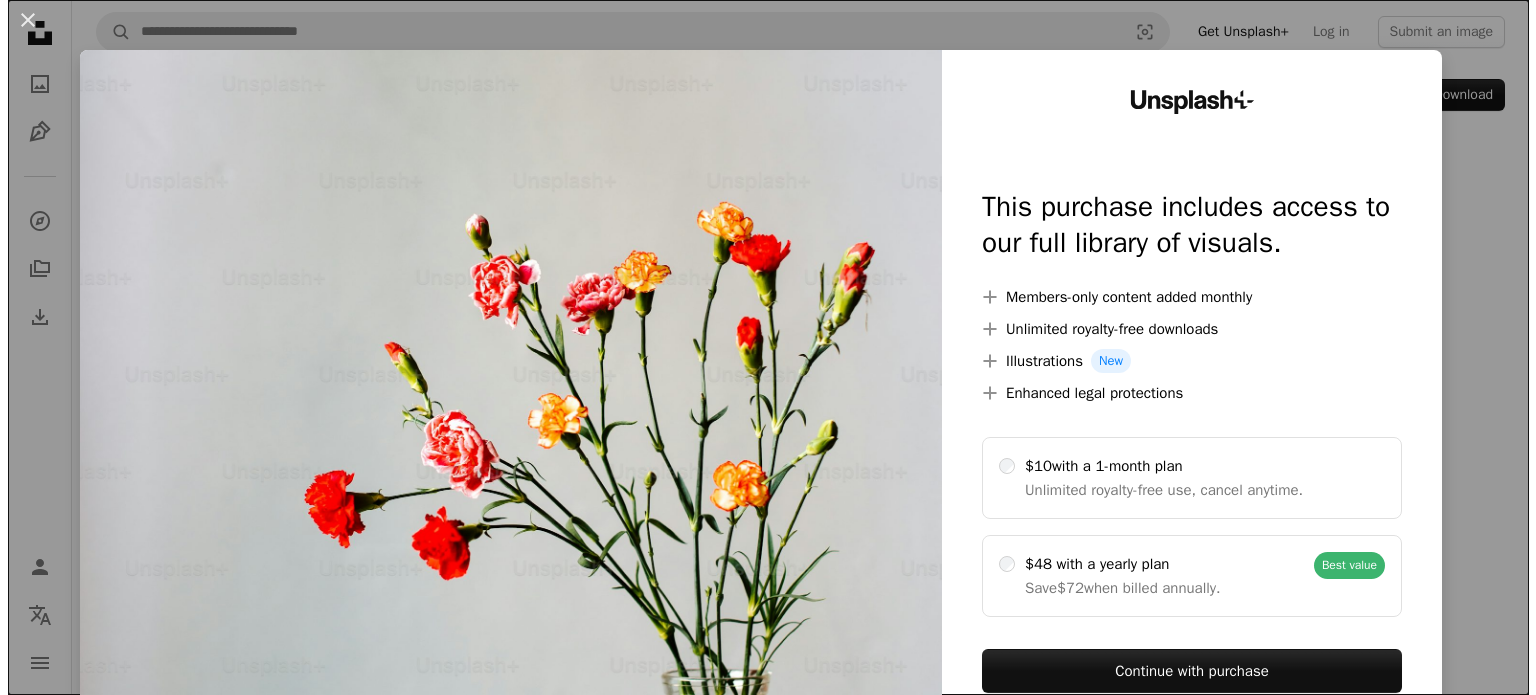 scroll, scrollTop: 0, scrollLeft: 0, axis: both 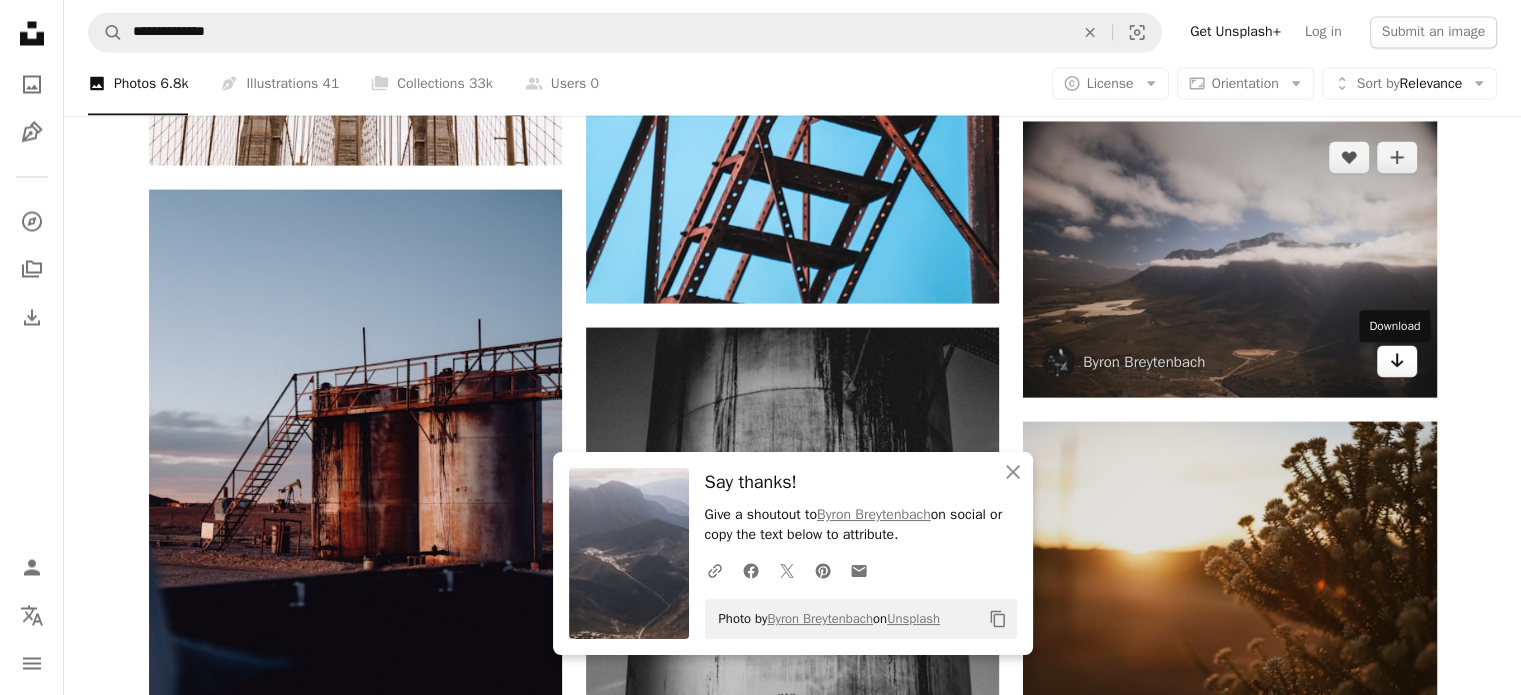 click on "Arrow pointing down" at bounding box center [1397, 361] 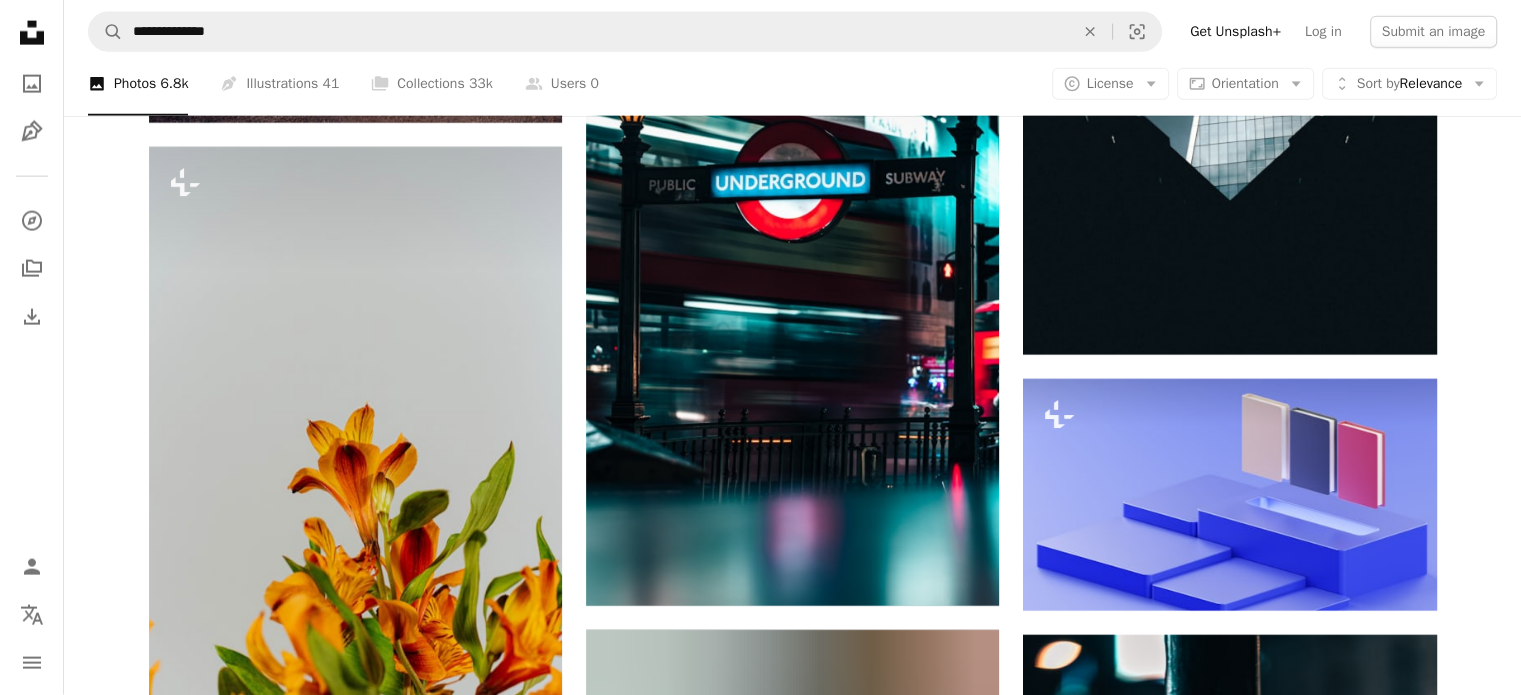 scroll, scrollTop: 19991, scrollLeft: 0, axis: vertical 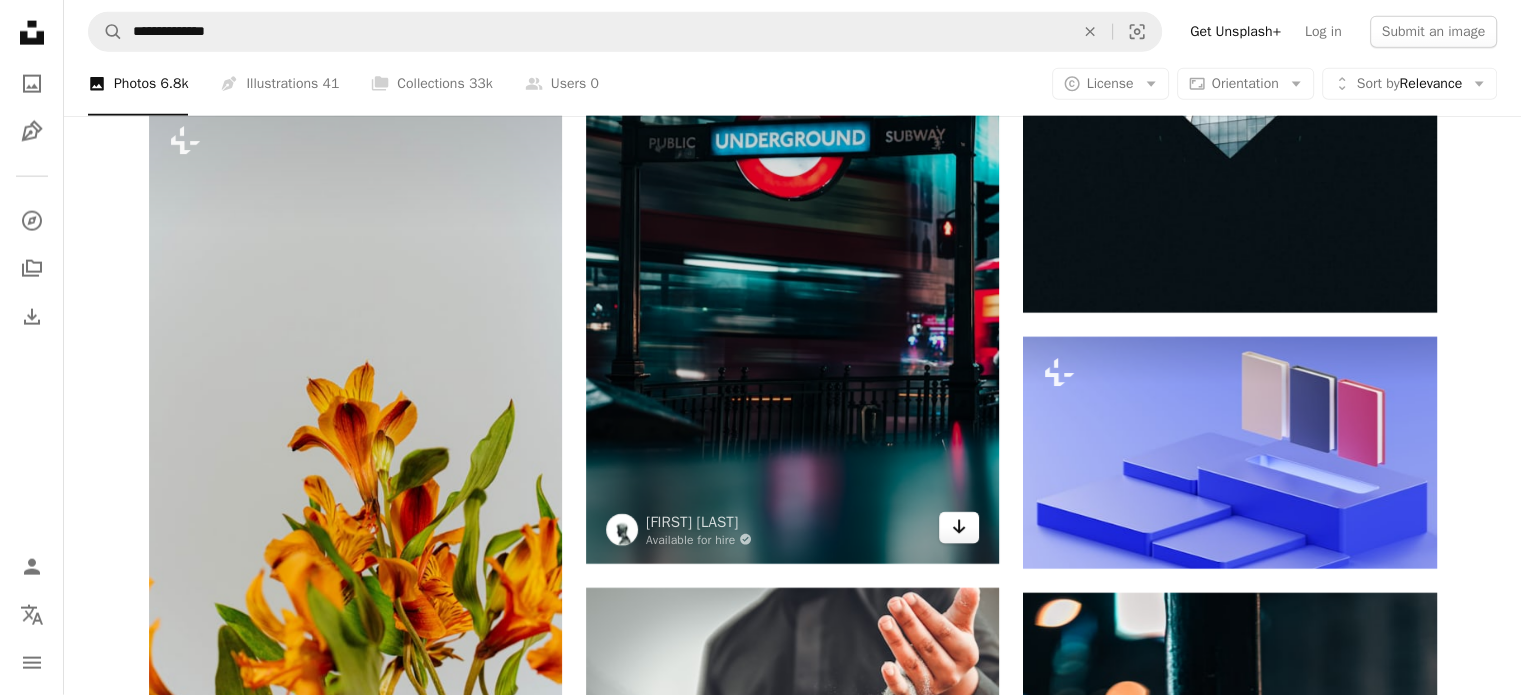 click 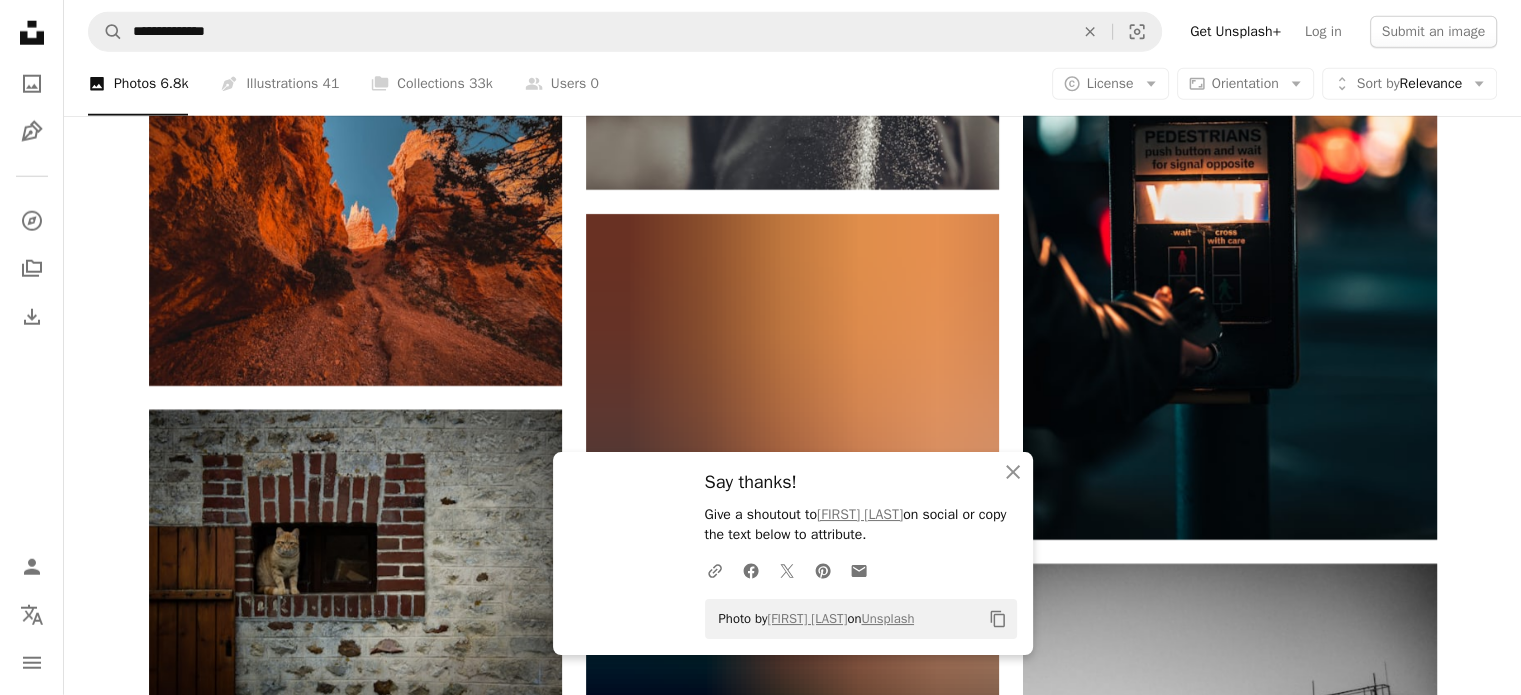 scroll, scrollTop: 20671, scrollLeft: 0, axis: vertical 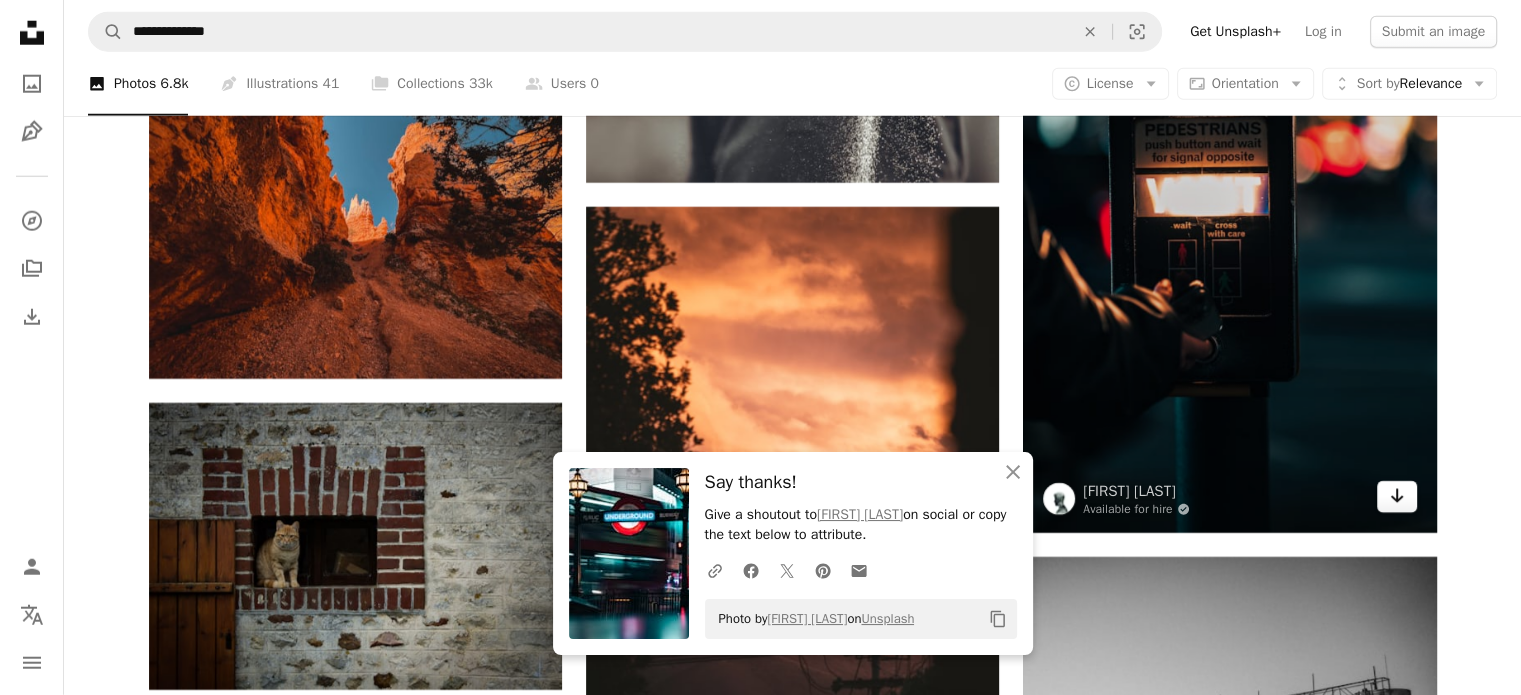 click on "Arrow pointing down" at bounding box center [1397, 497] 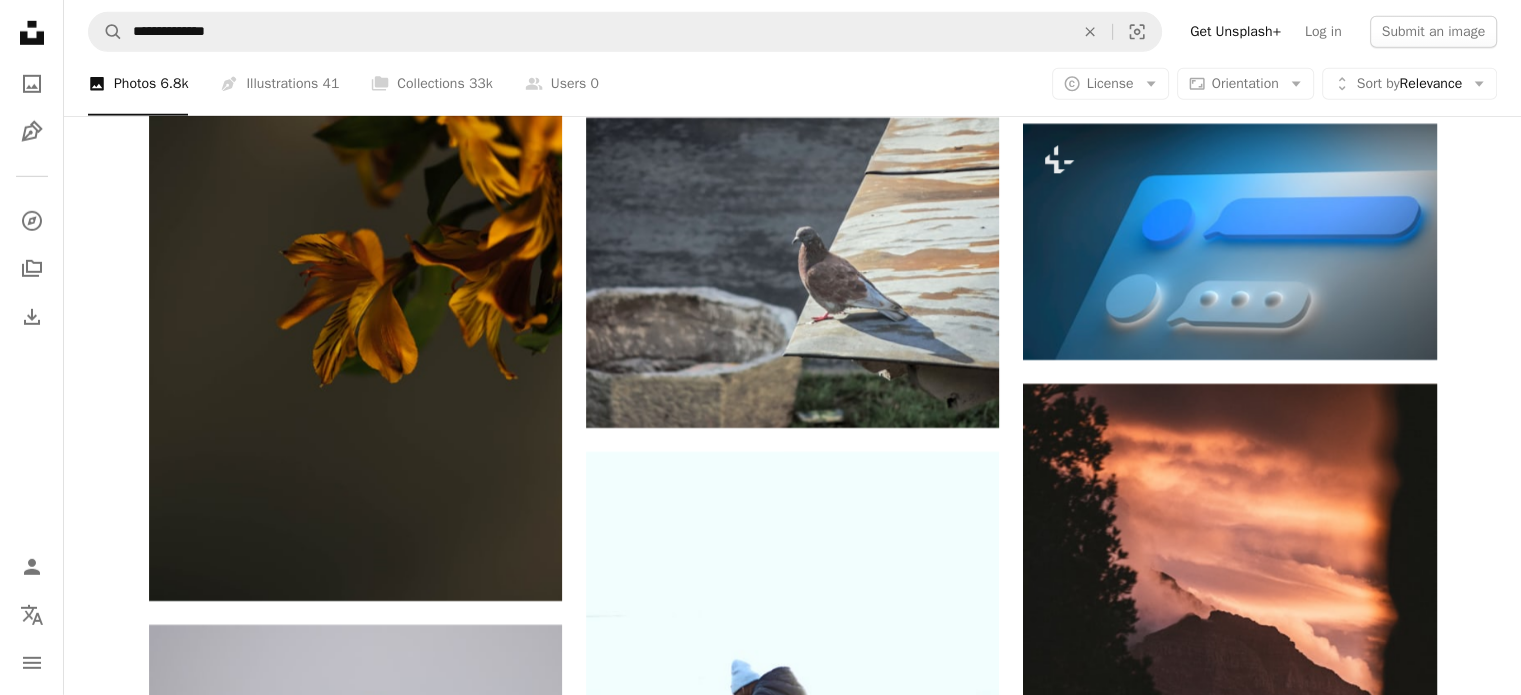 scroll, scrollTop: 21444, scrollLeft: 0, axis: vertical 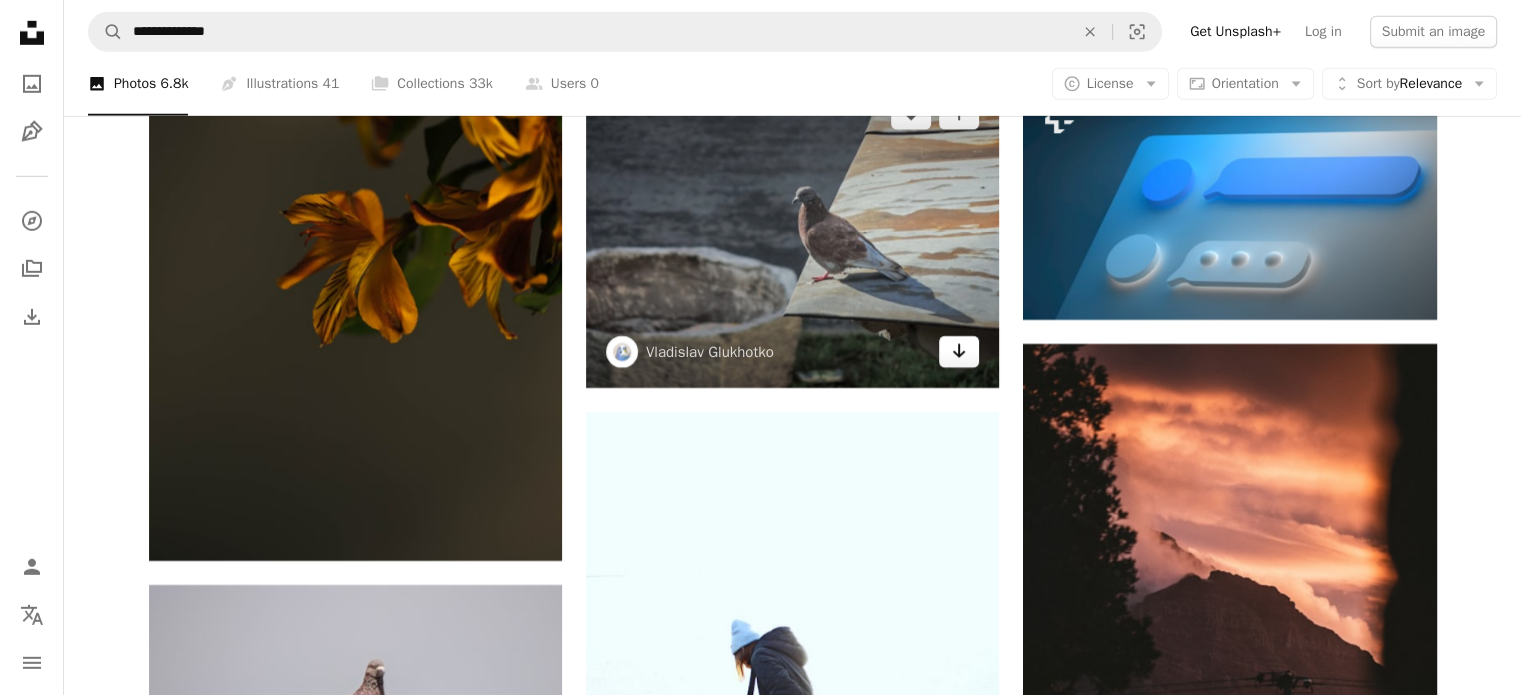 click on "Arrow pointing down" at bounding box center [959, 352] 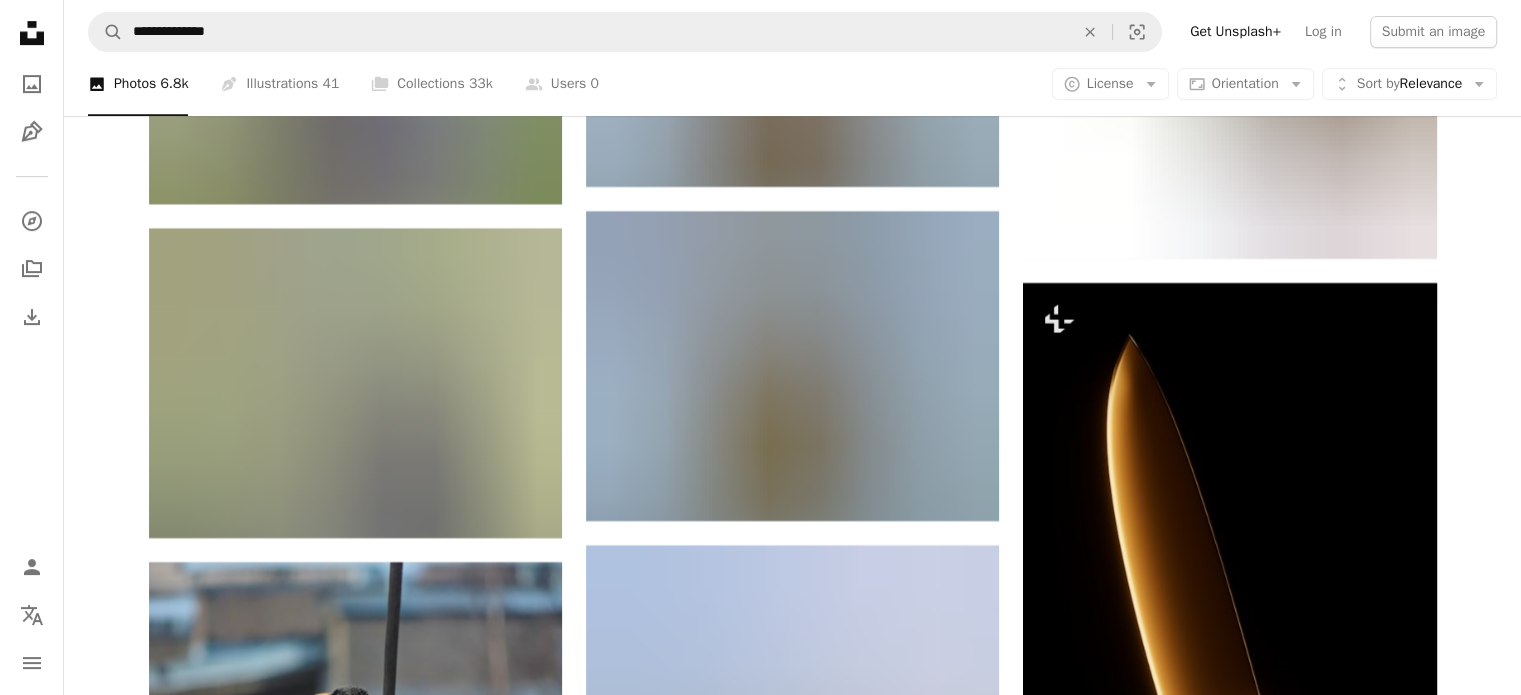 scroll, scrollTop: 23724, scrollLeft: 0, axis: vertical 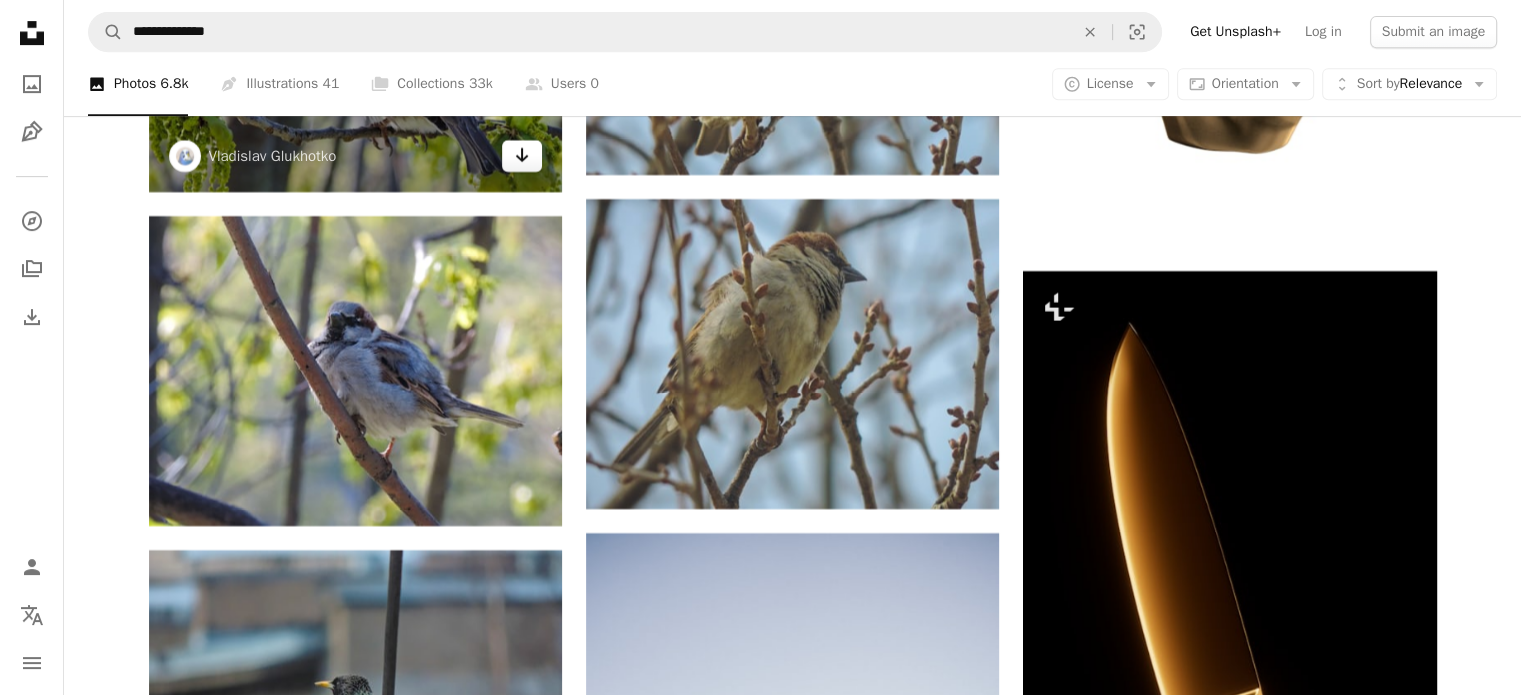 click on "Arrow pointing down" at bounding box center [522, 156] 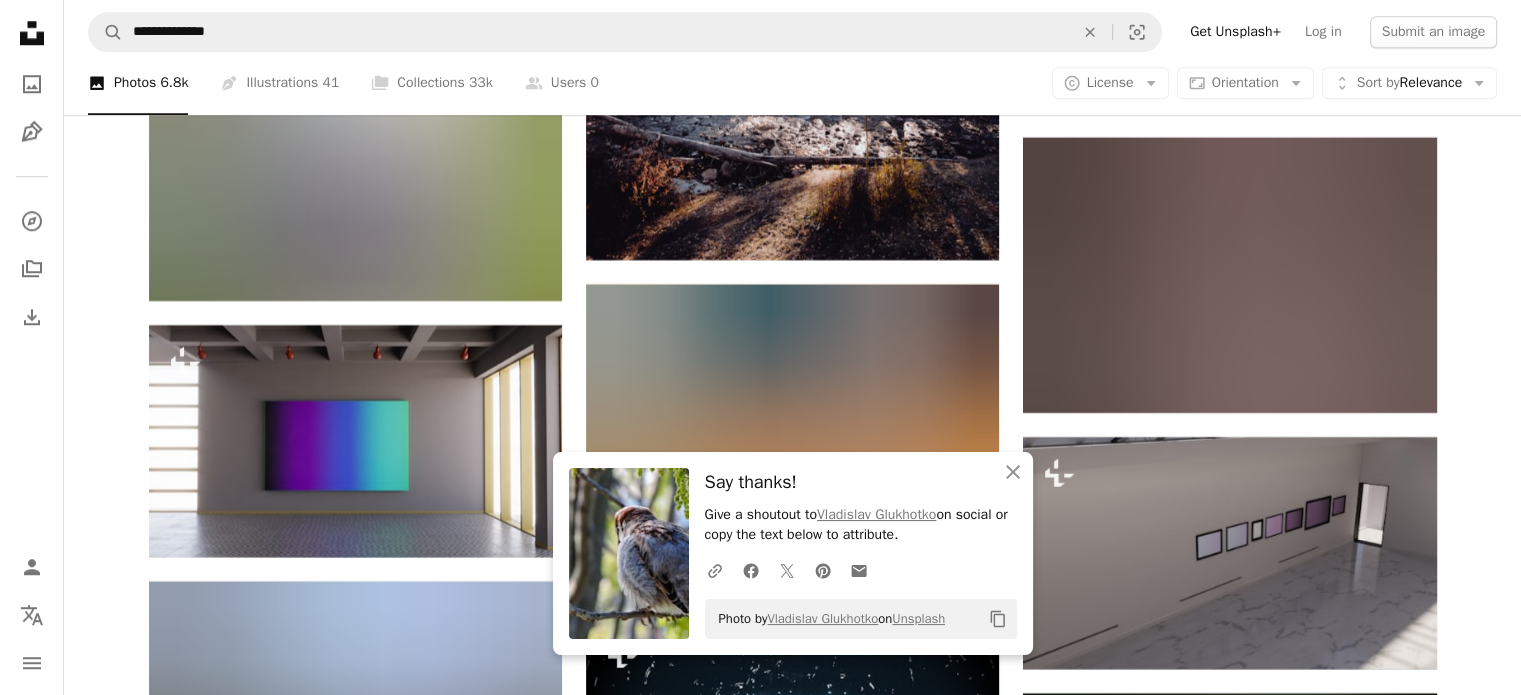 scroll, scrollTop: 24684, scrollLeft: 0, axis: vertical 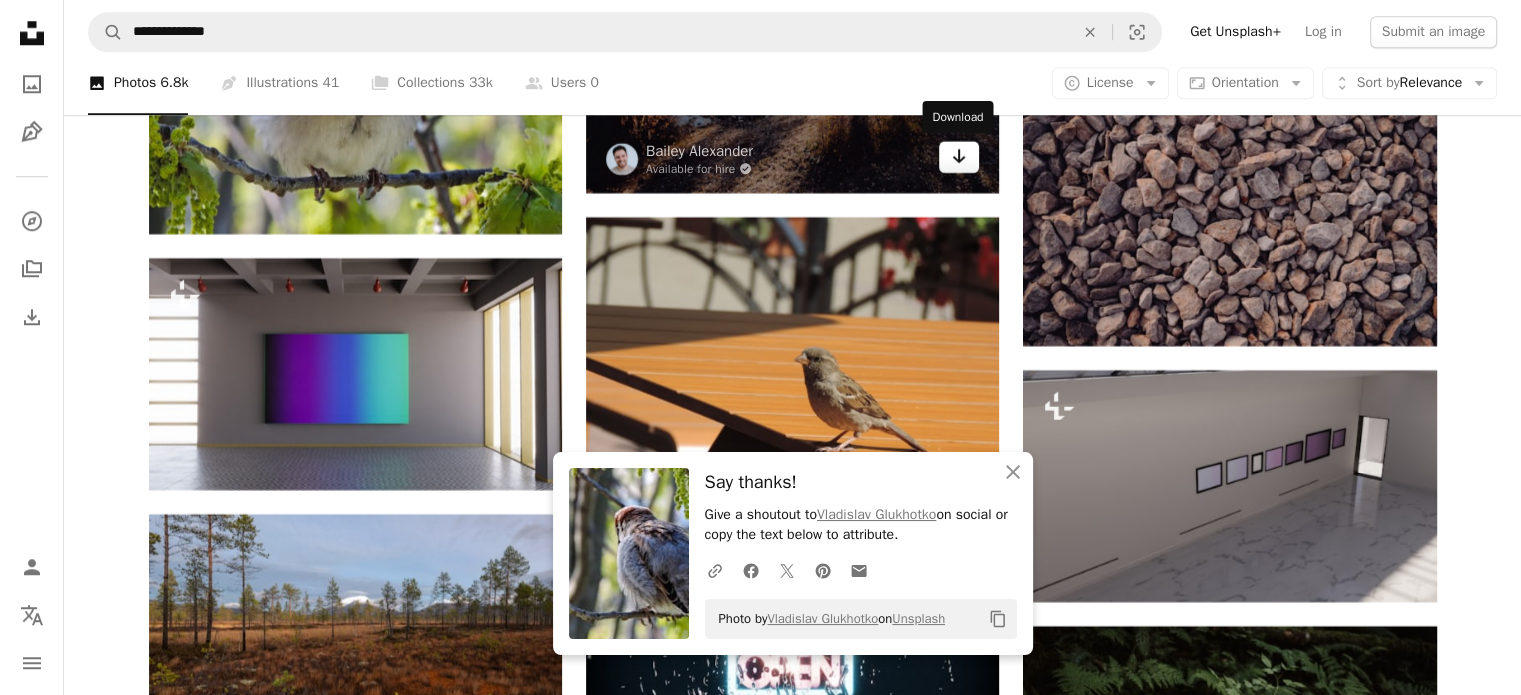 click on "Arrow pointing down" 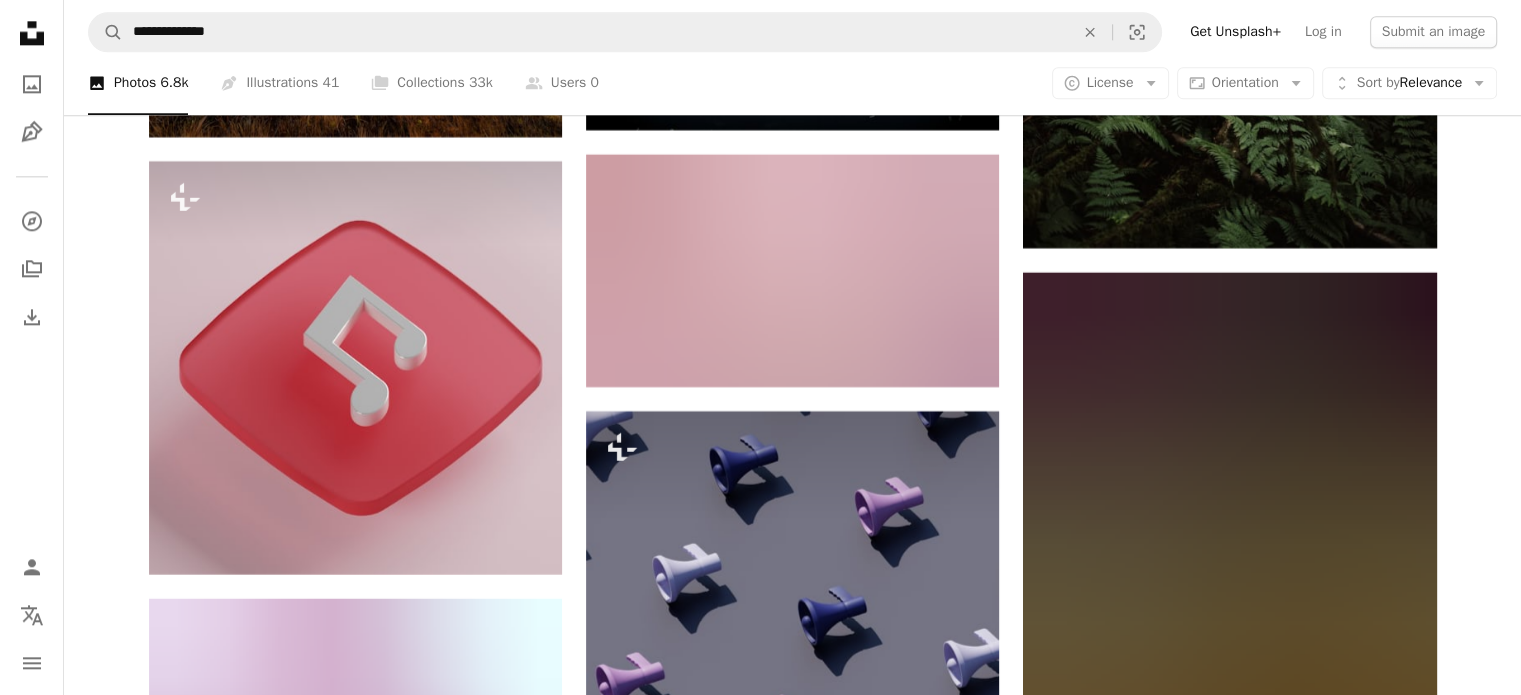 scroll, scrollTop: 25351, scrollLeft: 0, axis: vertical 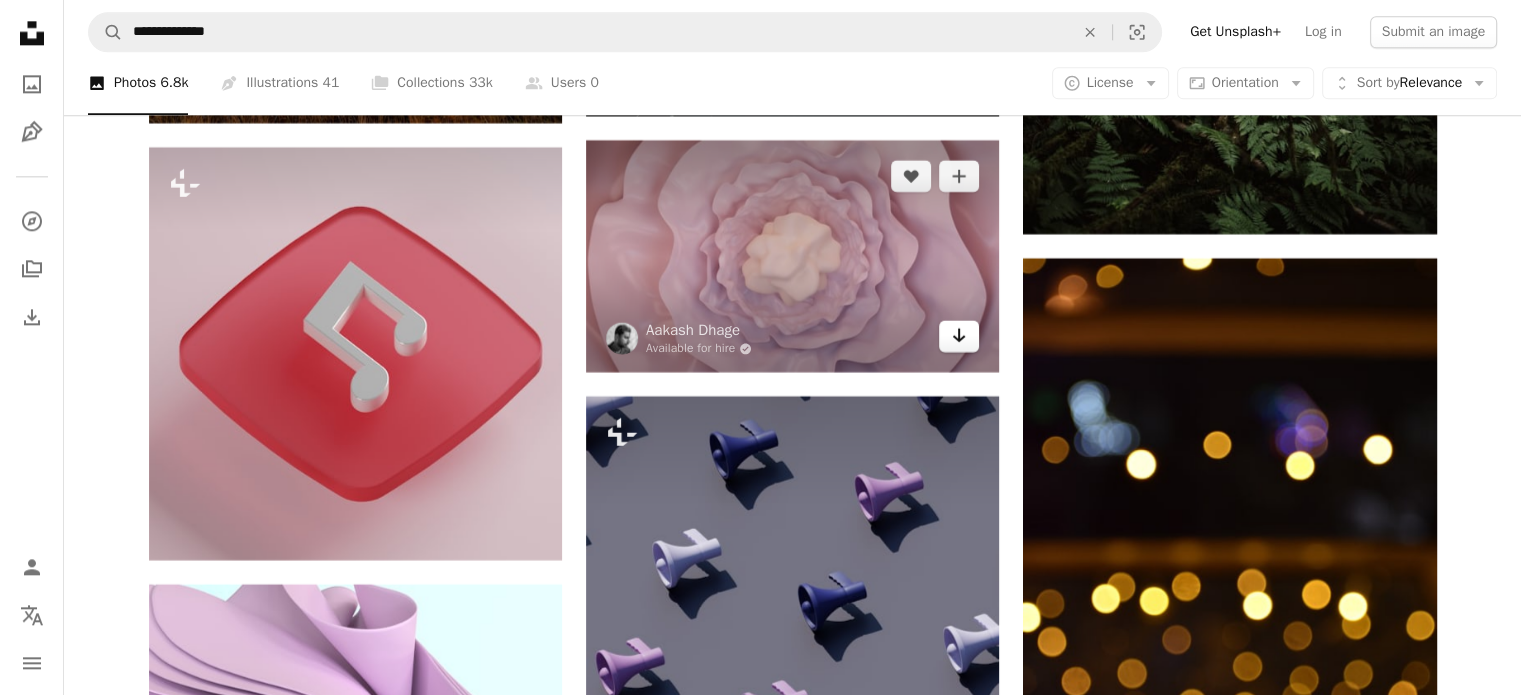 click on "Arrow pointing down" at bounding box center (959, 336) 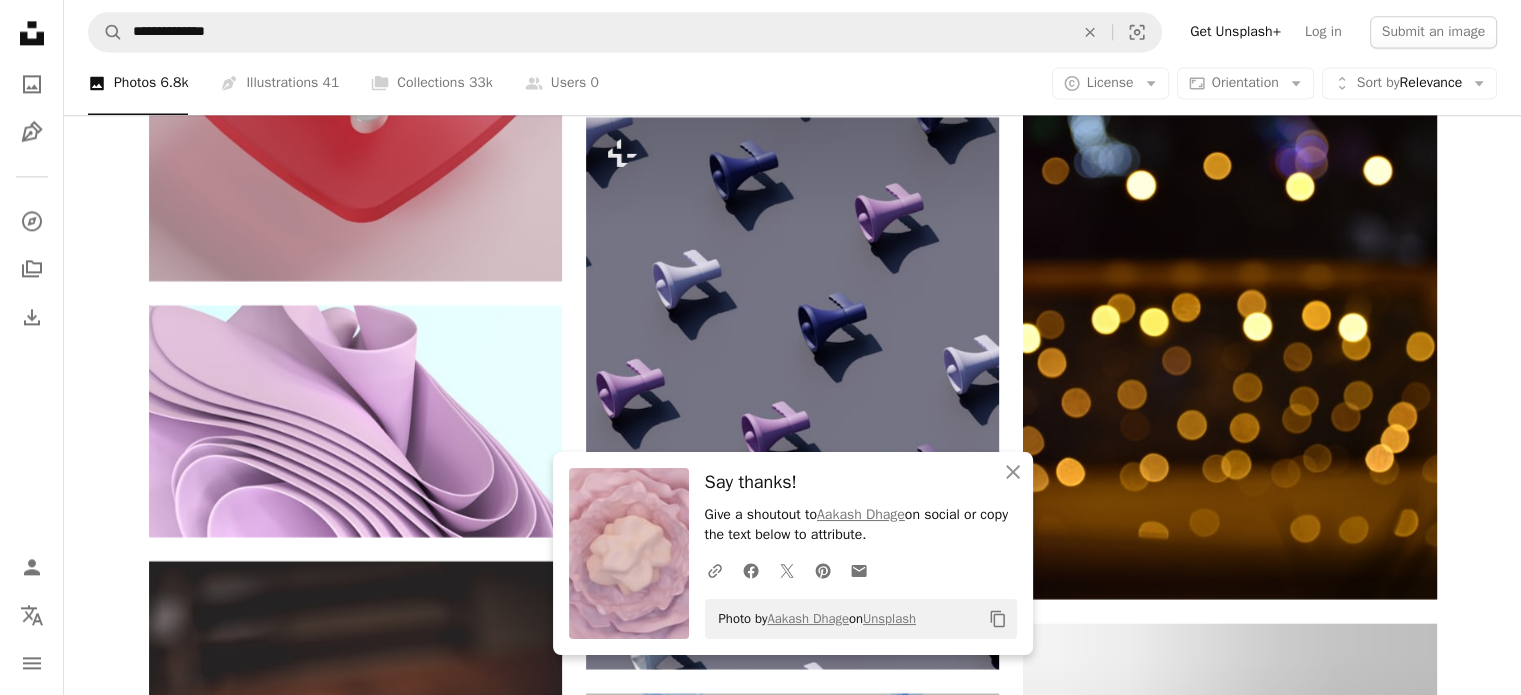 scroll, scrollTop: 25631, scrollLeft: 0, axis: vertical 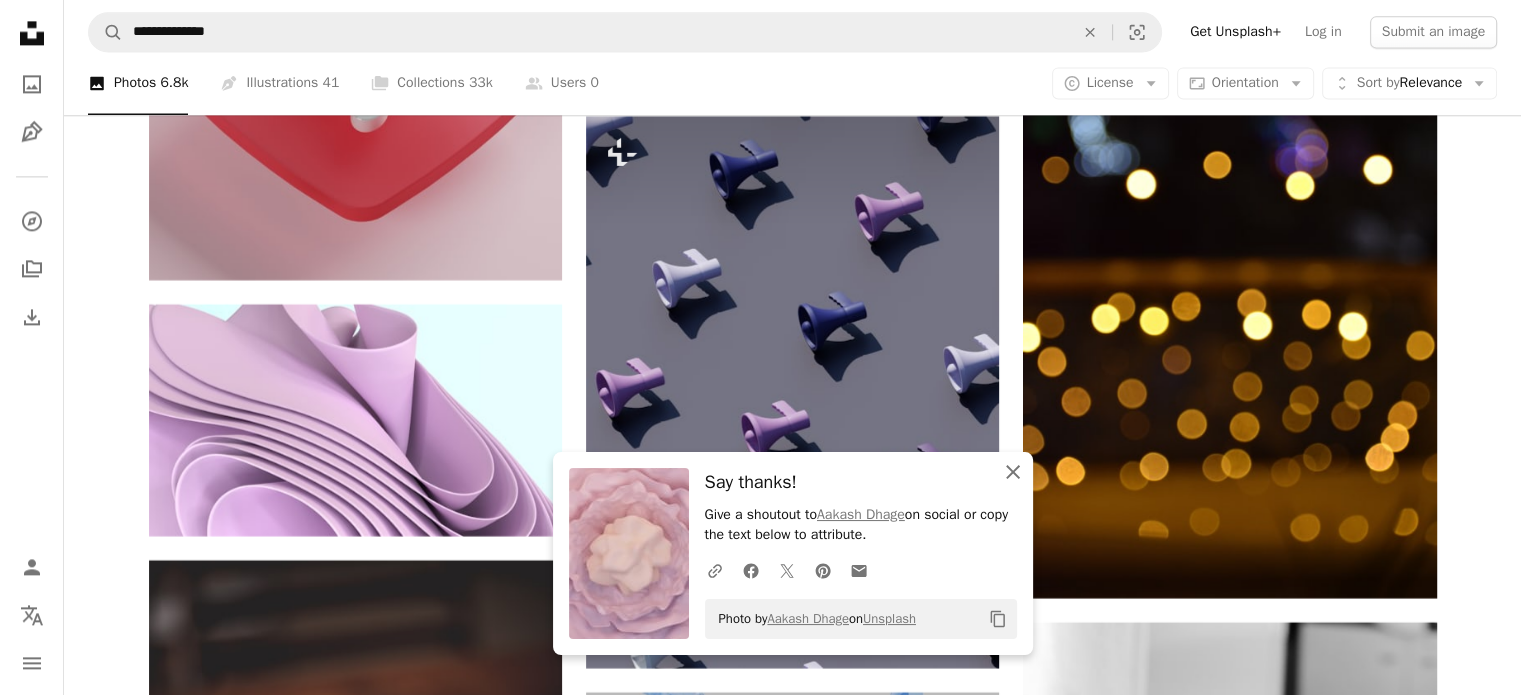 click 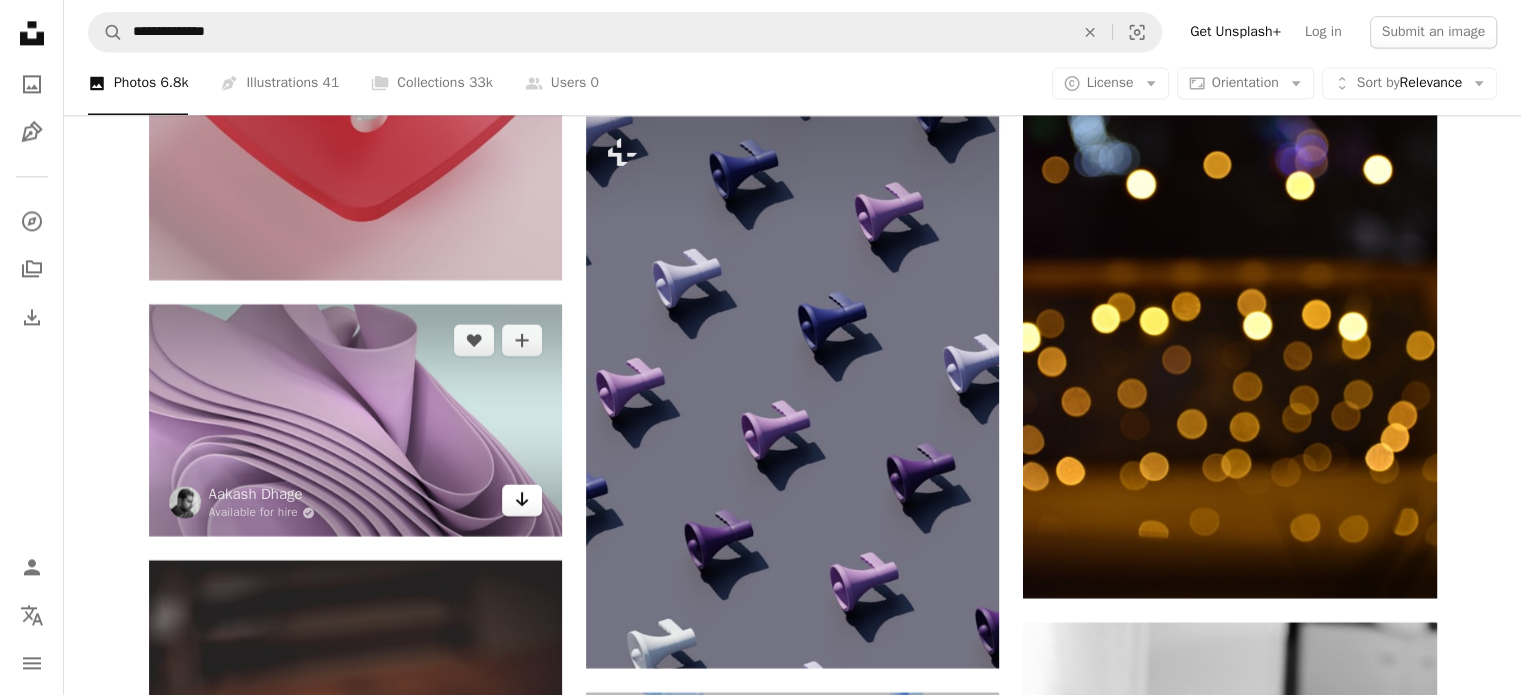 click on "Arrow pointing down" 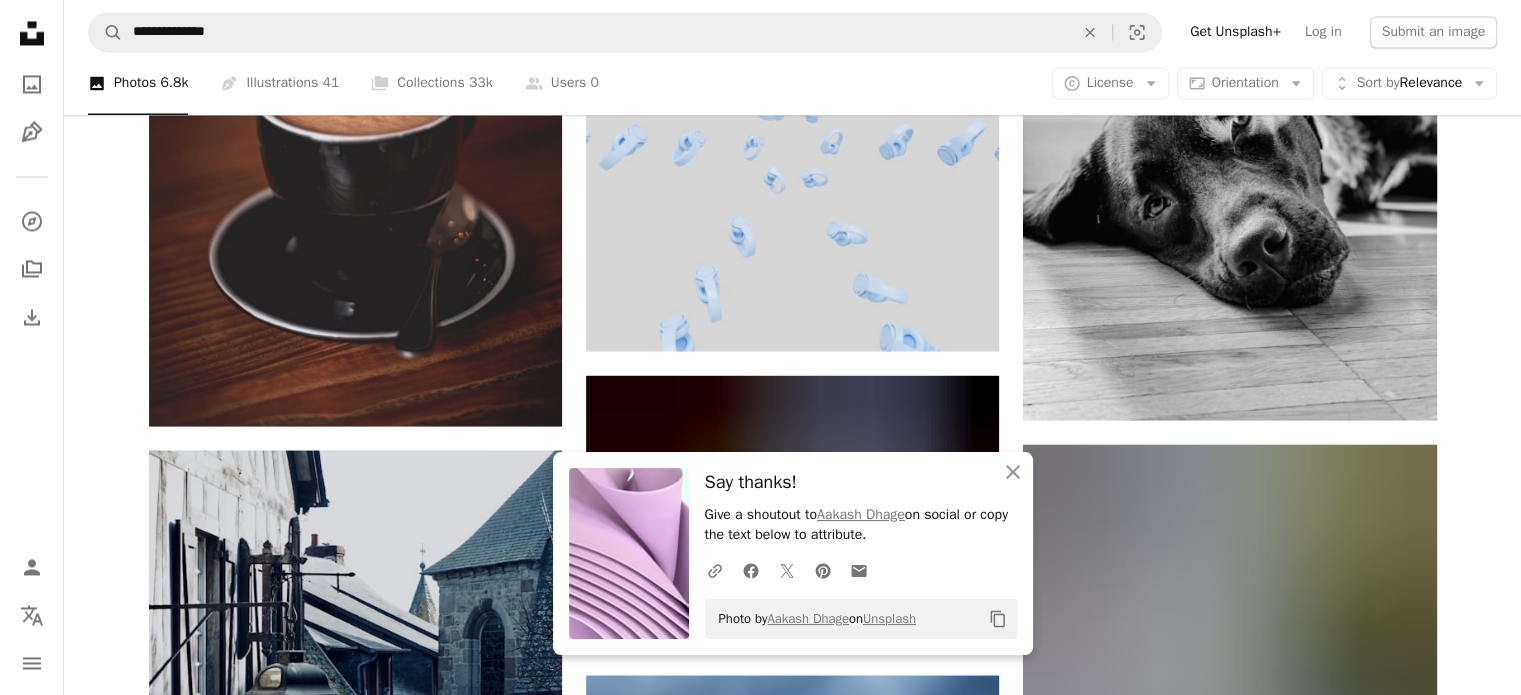 scroll, scrollTop: 26404, scrollLeft: 0, axis: vertical 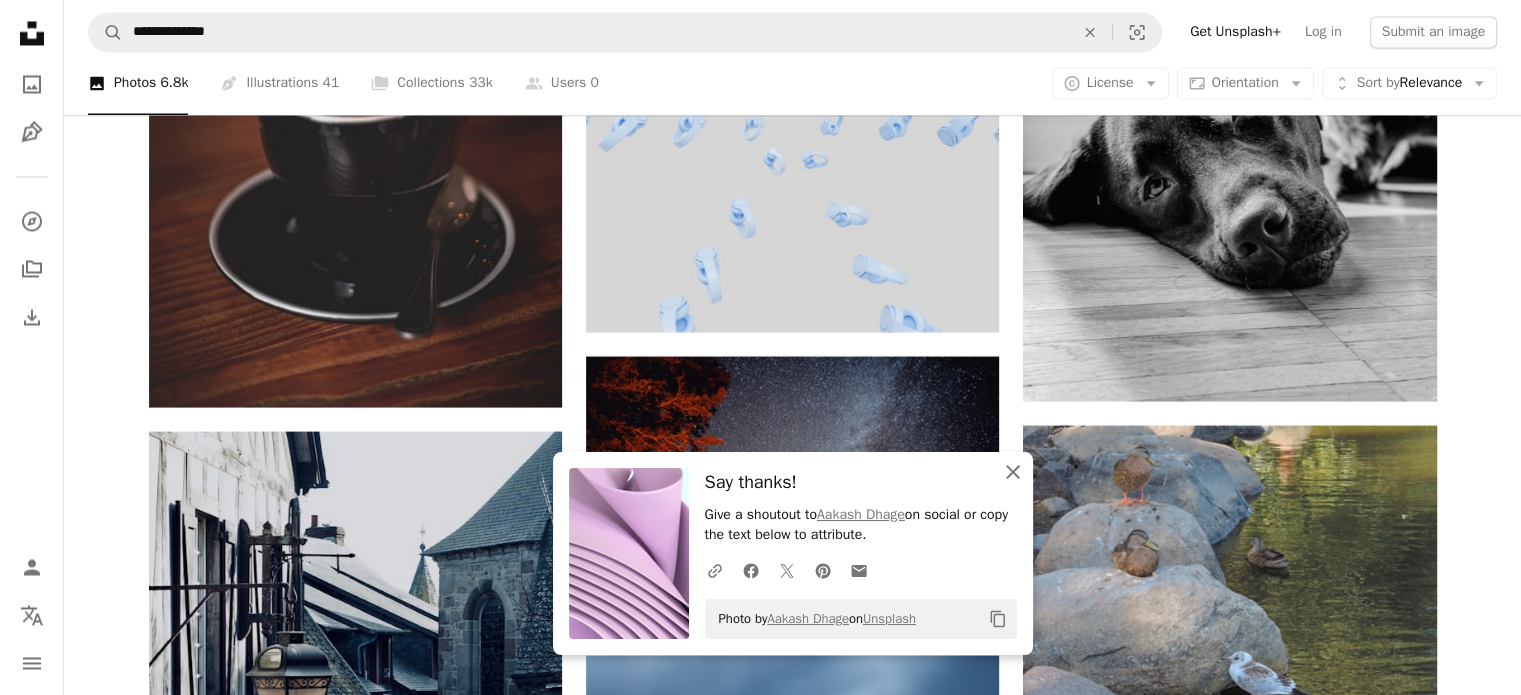 click on "An X shape" 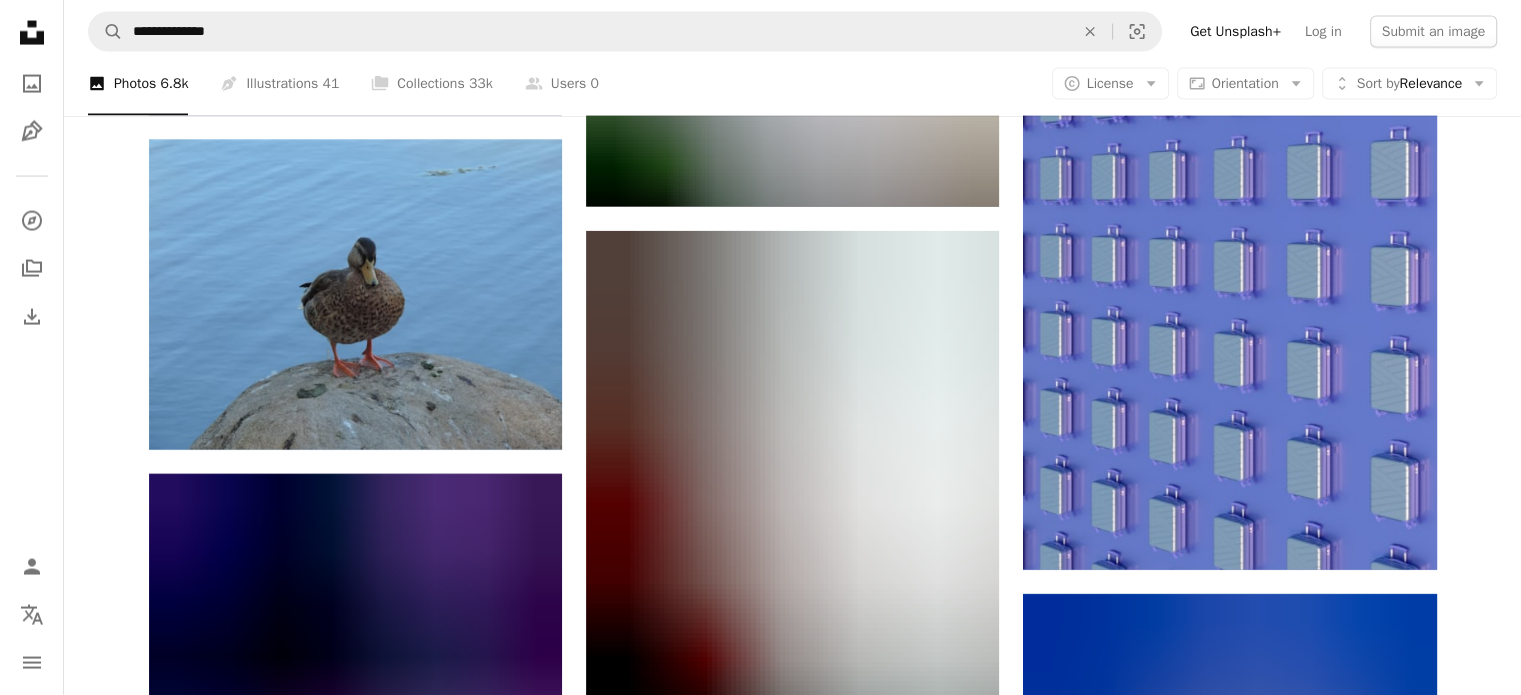 scroll, scrollTop: 35029, scrollLeft: 0, axis: vertical 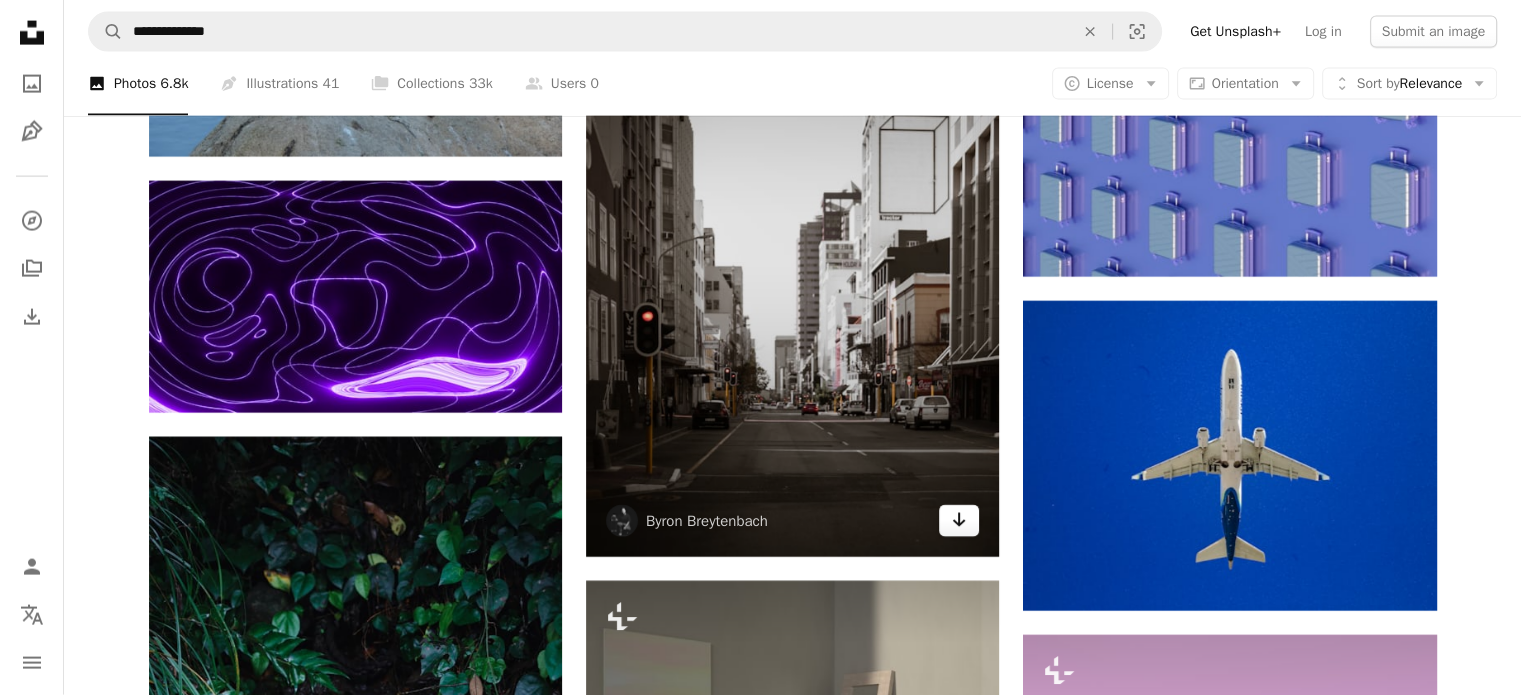 click on "Arrow pointing down" at bounding box center [959, 521] 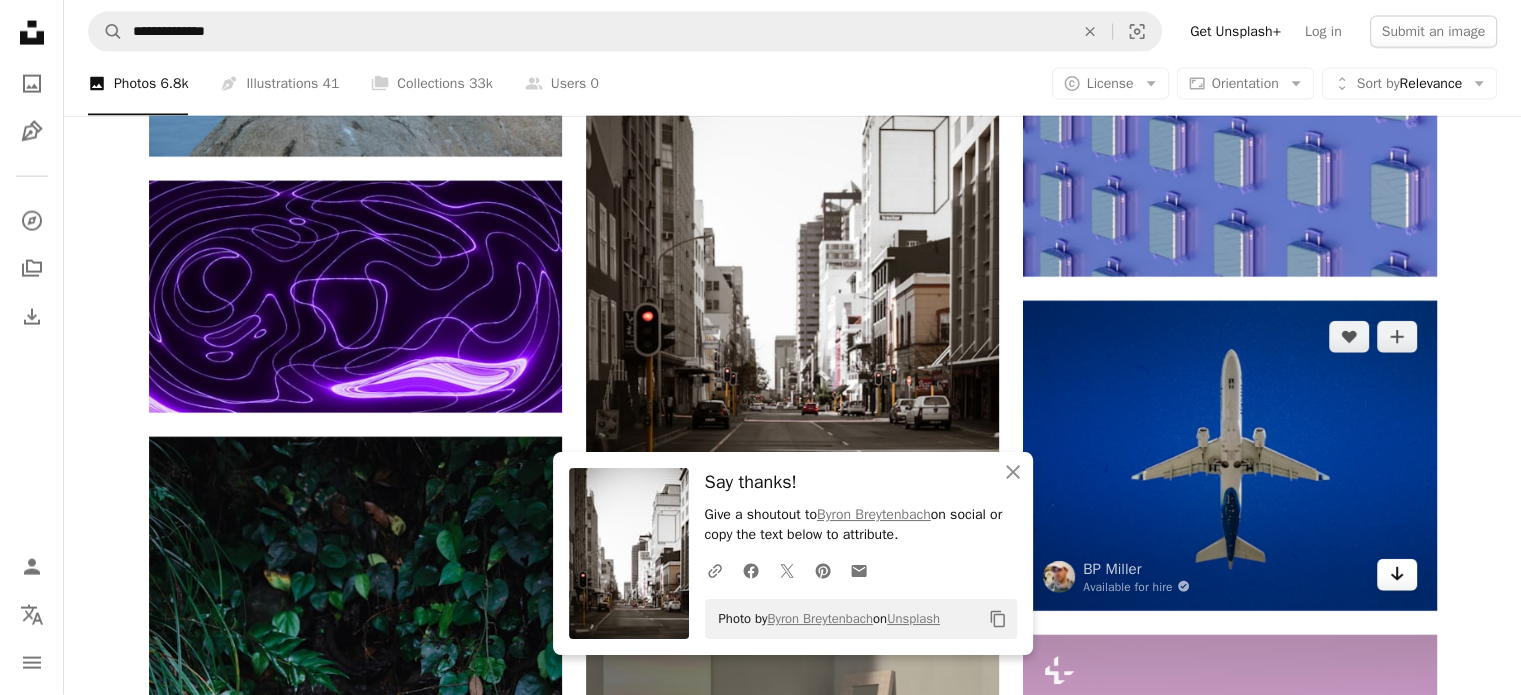 click on "Arrow pointing down" 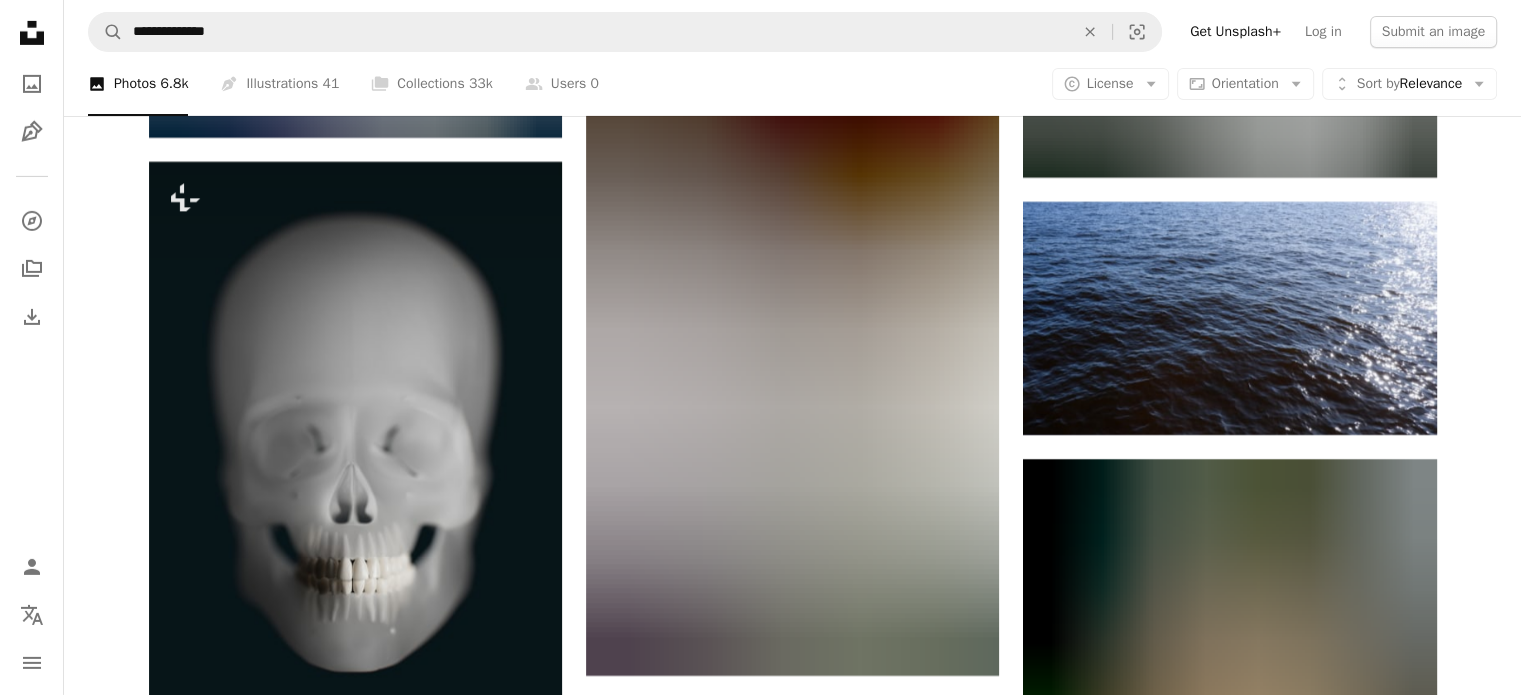 scroll, scrollTop: 37282, scrollLeft: 0, axis: vertical 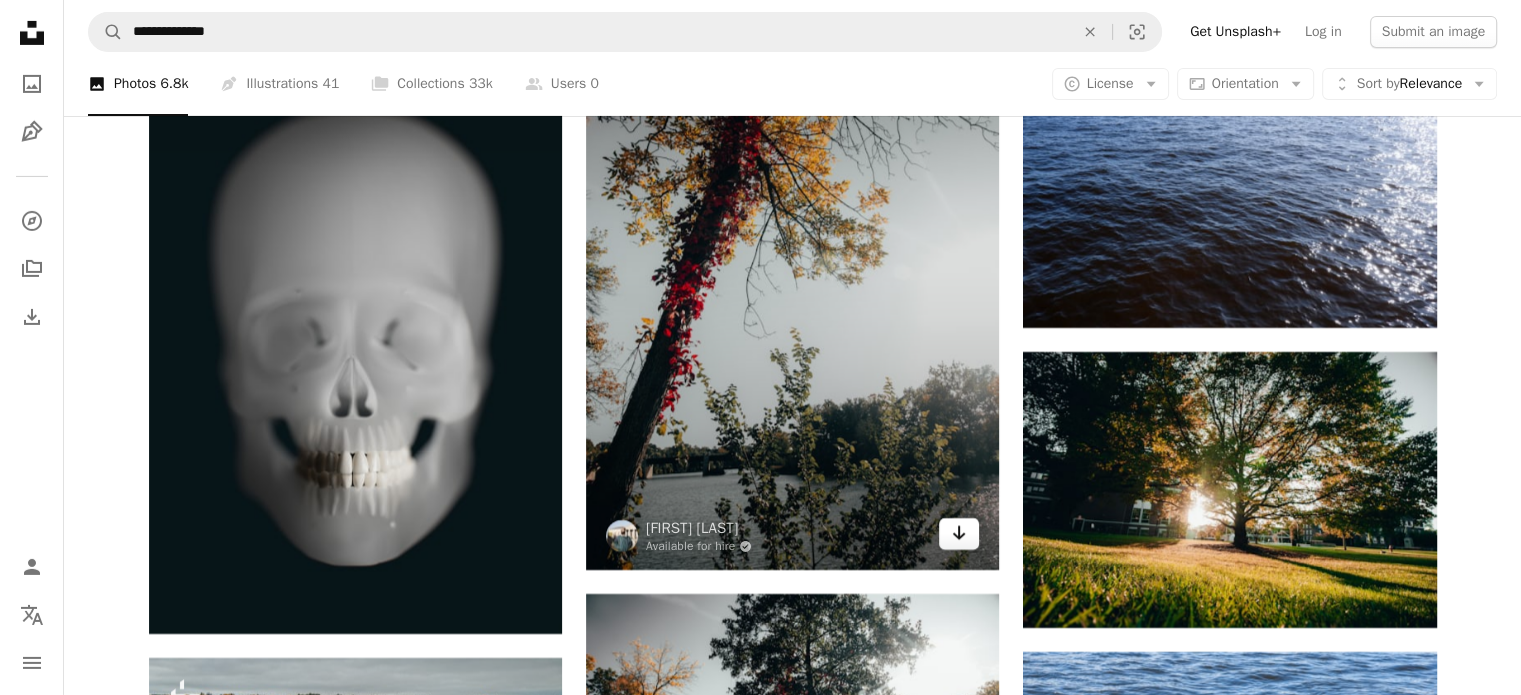 click on "Arrow pointing down" at bounding box center (959, 534) 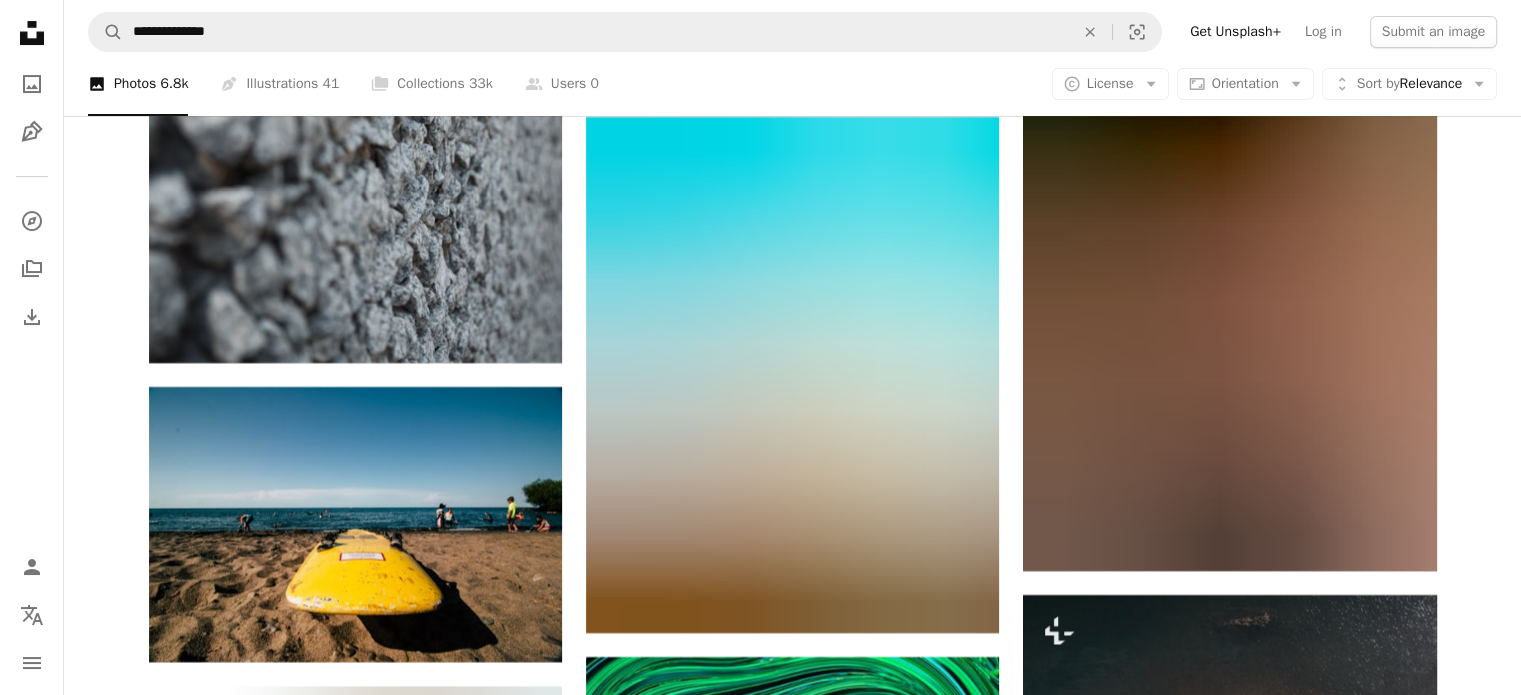 scroll, scrollTop: 38536, scrollLeft: 0, axis: vertical 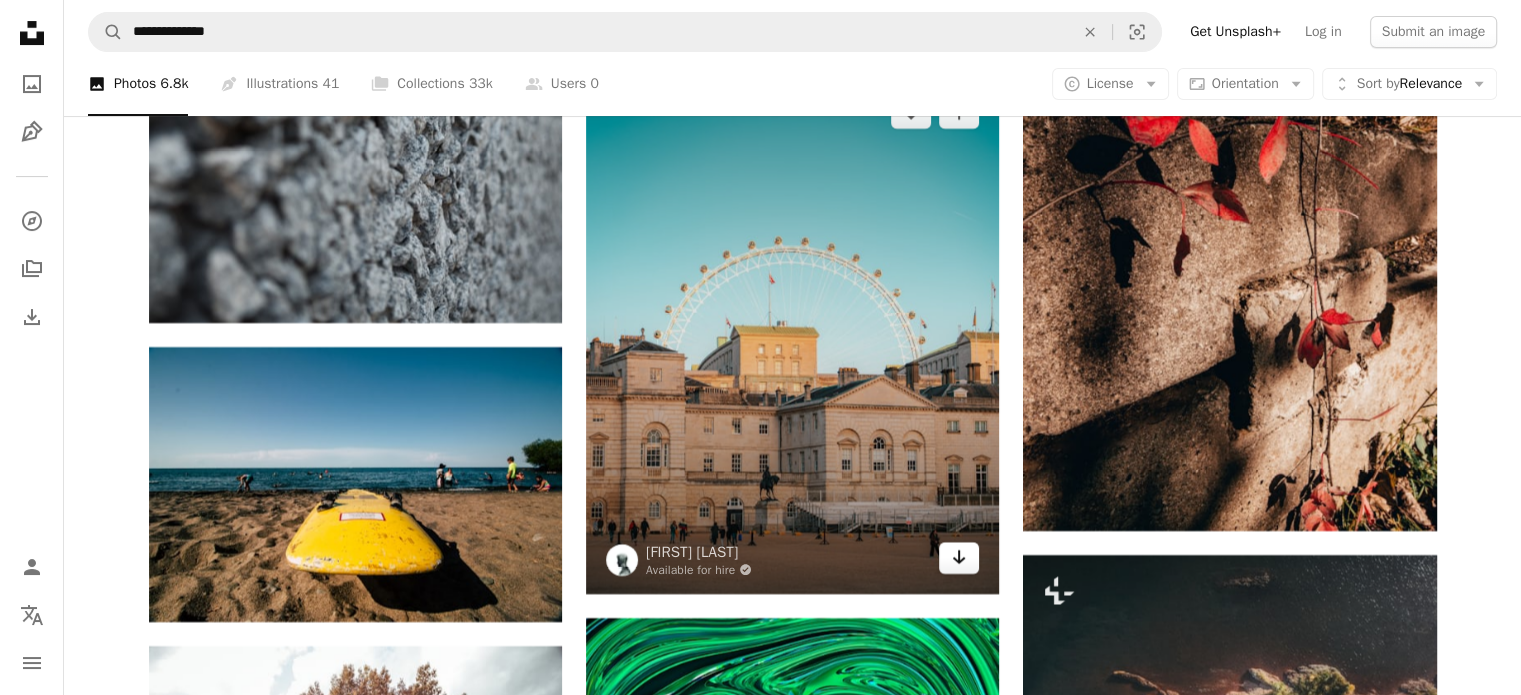 click on "Arrow pointing down" 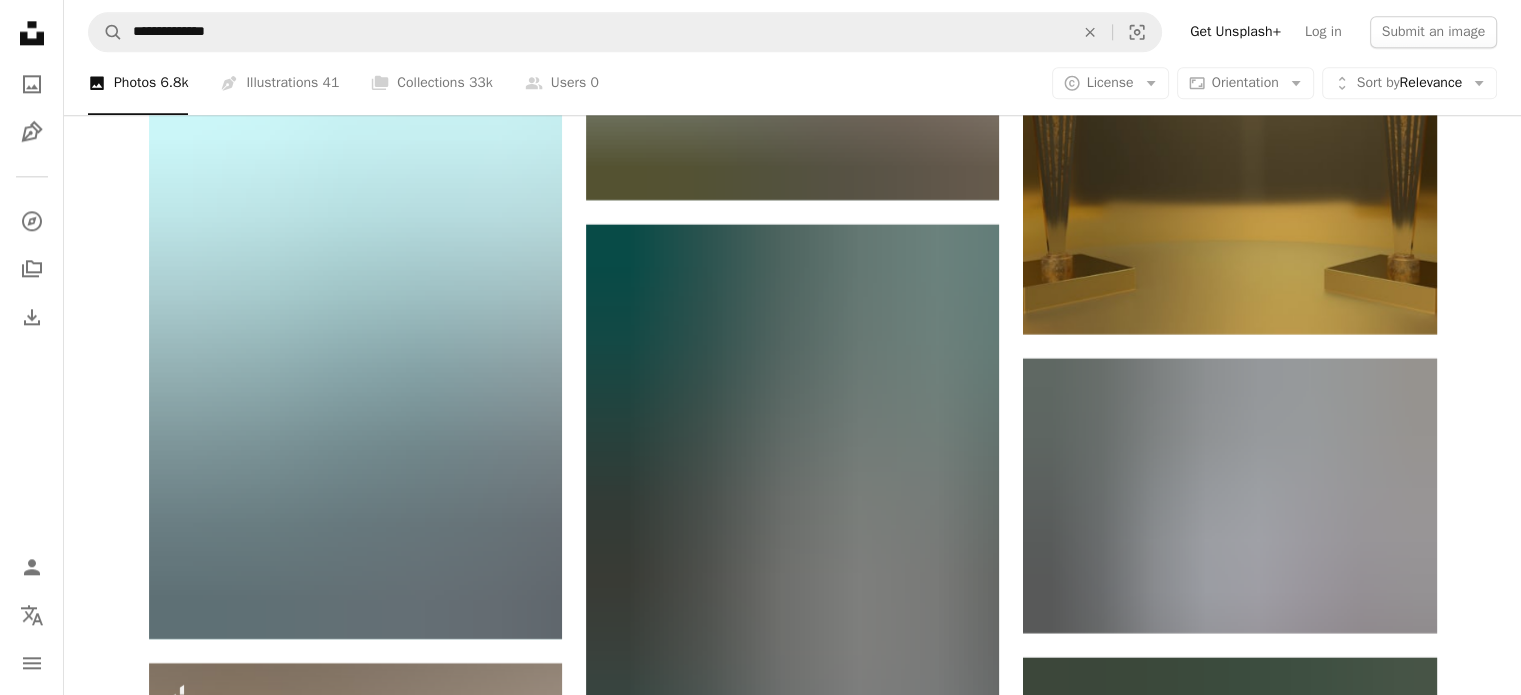 scroll, scrollTop: 40562, scrollLeft: 0, axis: vertical 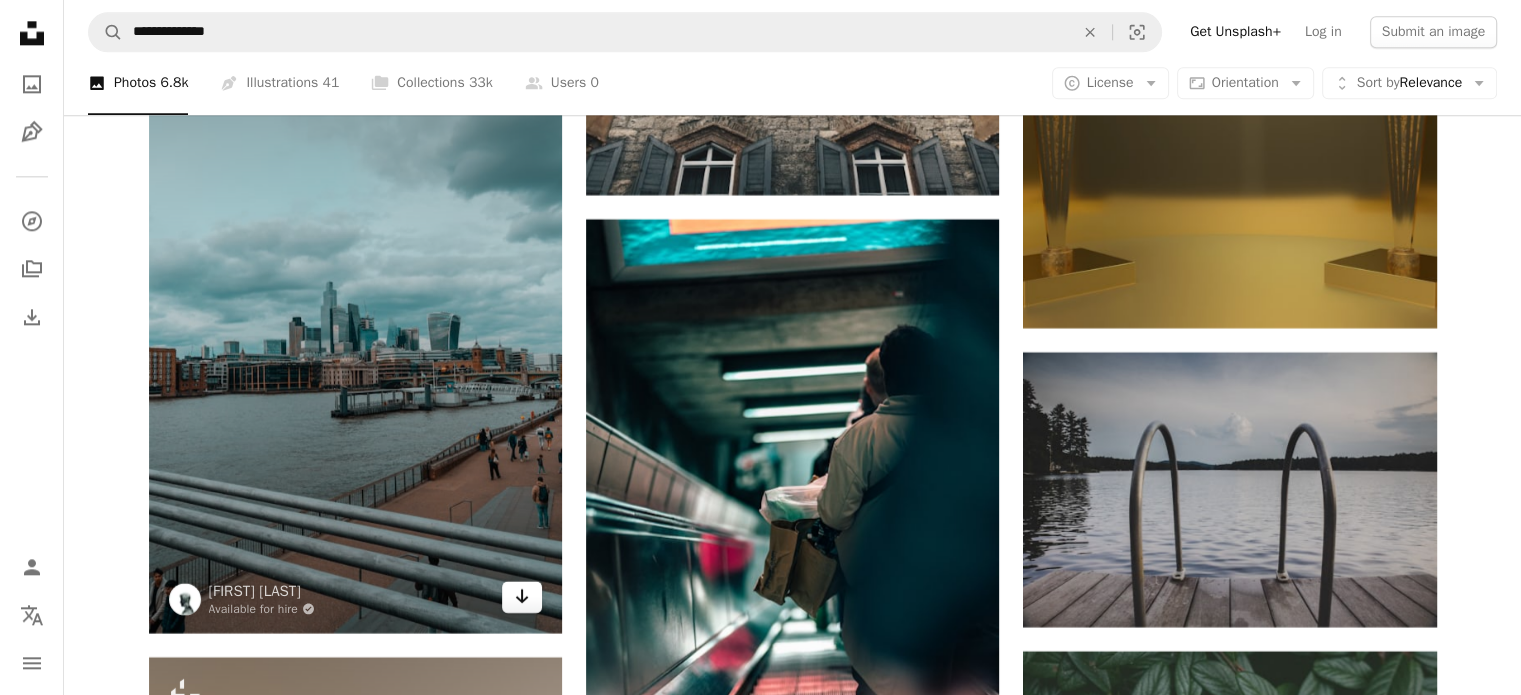 click on "Arrow pointing down" 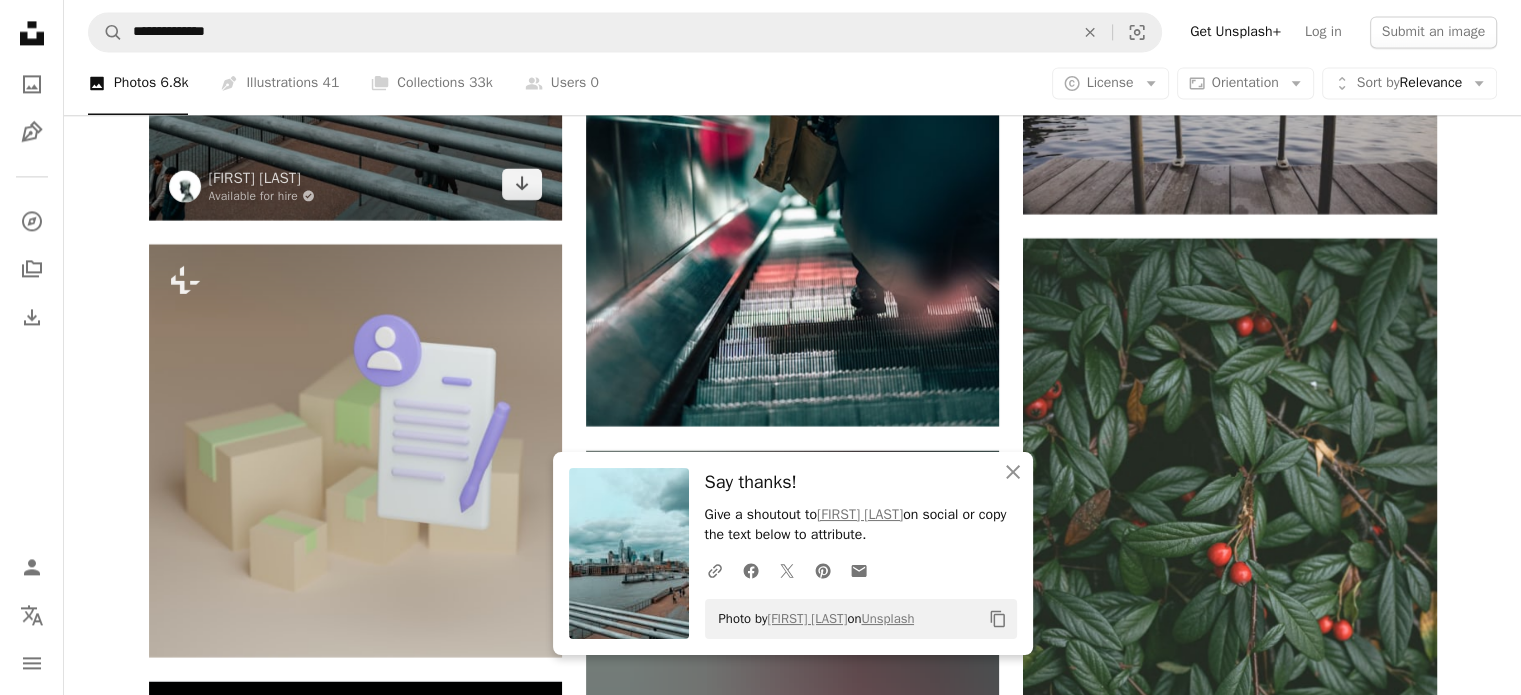 scroll, scrollTop: 41336, scrollLeft: 0, axis: vertical 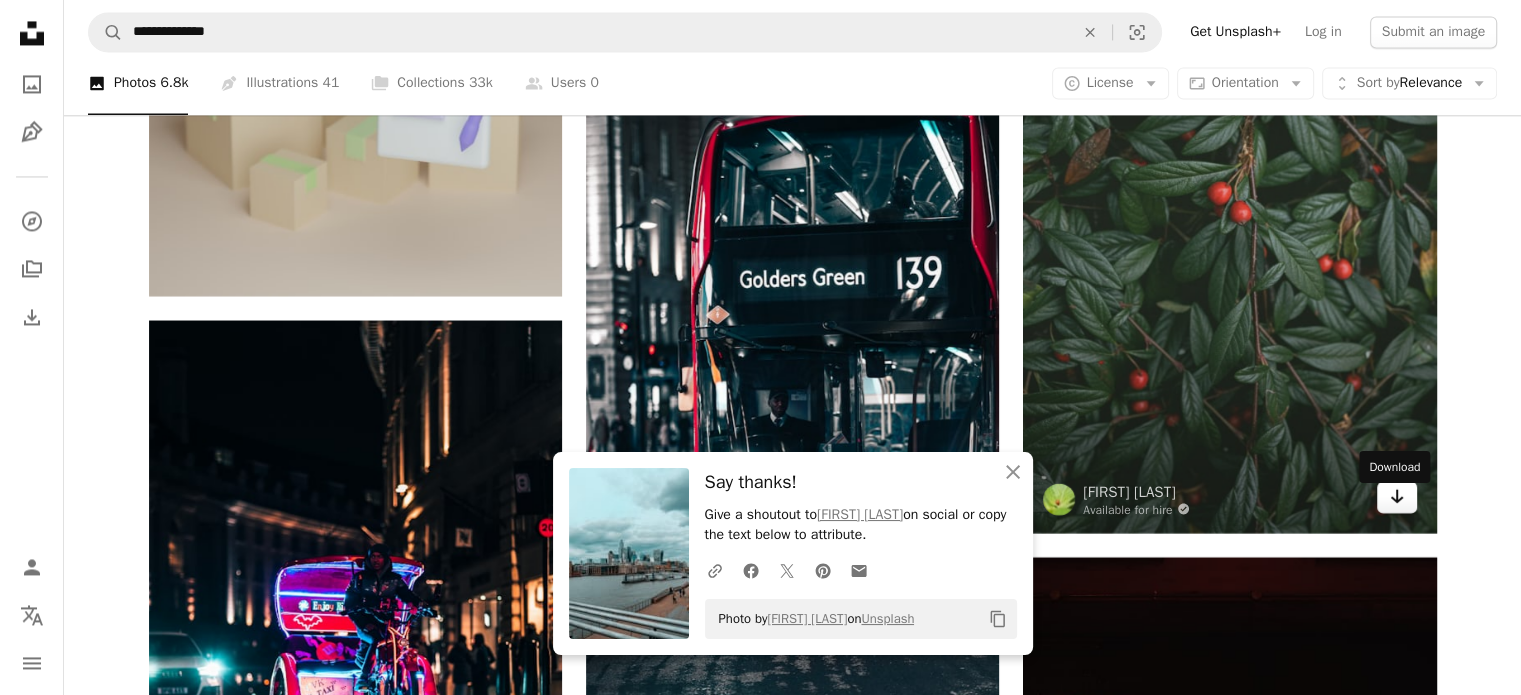 click on "Arrow pointing down" 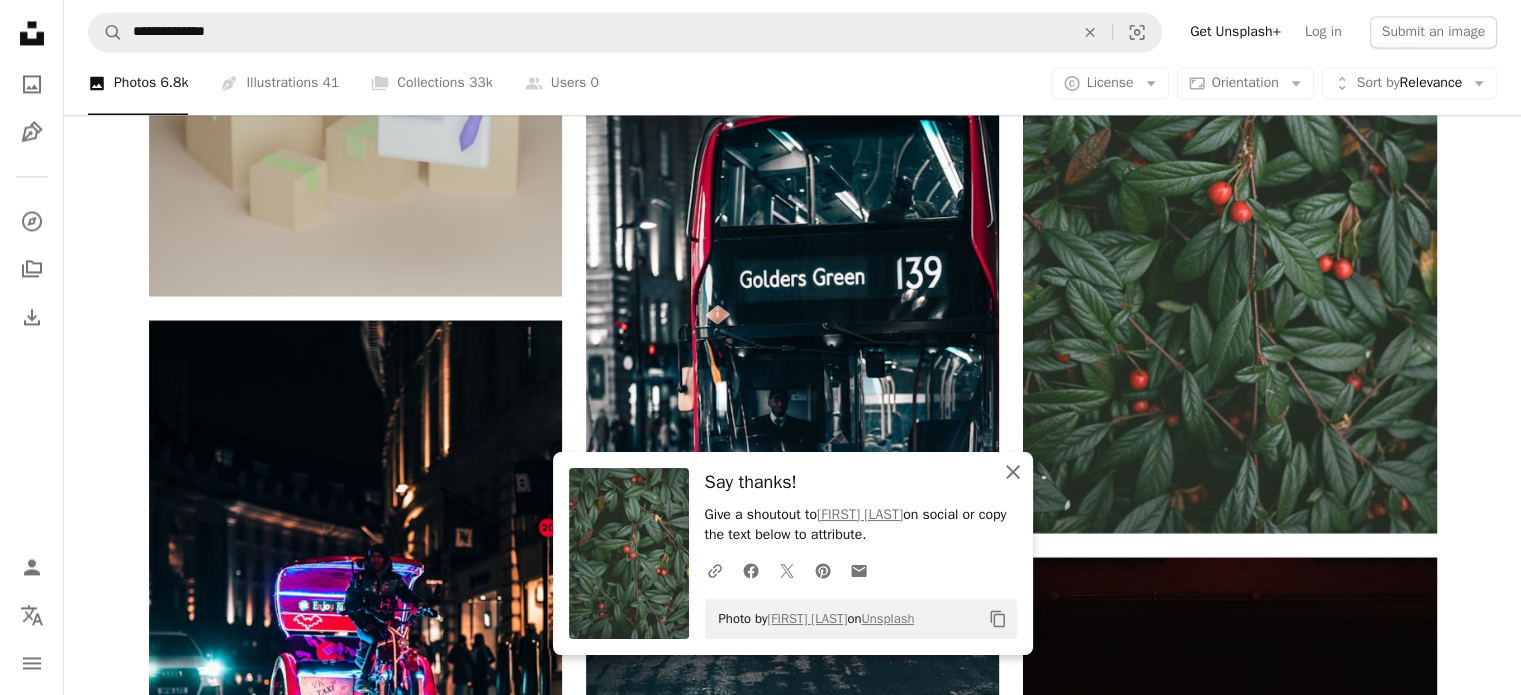 click on "An X shape" 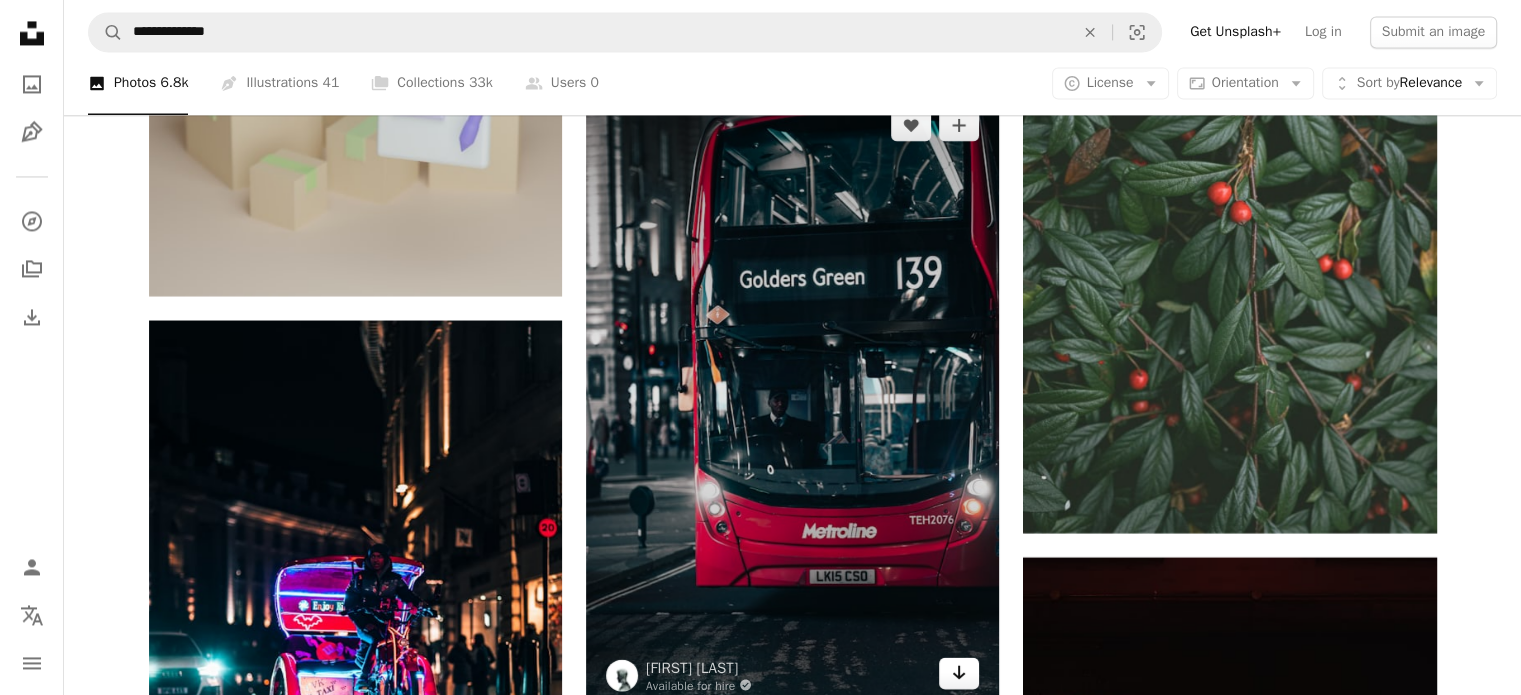 click on "Arrow pointing down" at bounding box center [959, 673] 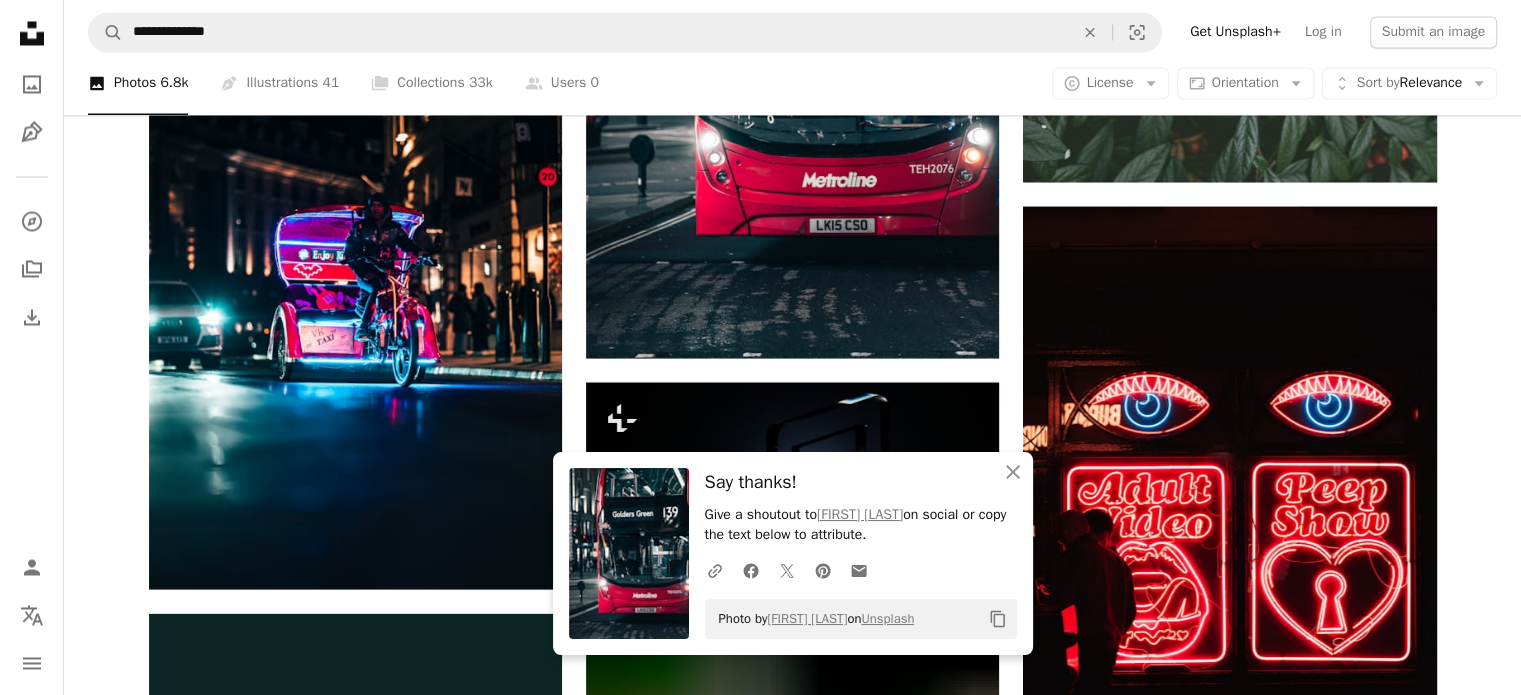 scroll, scrollTop: 41696, scrollLeft: 0, axis: vertical 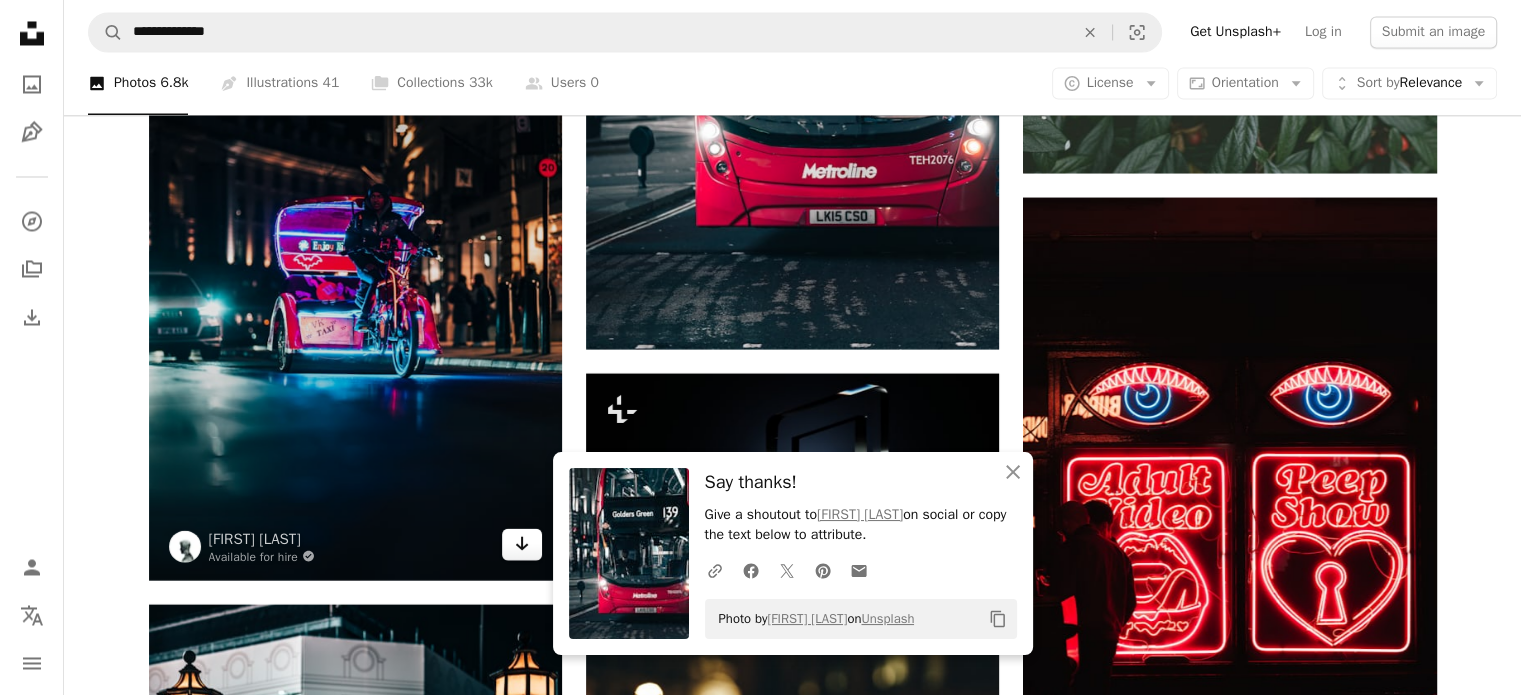 click on "Arrow pointing down" at bounding box center (522, 544) 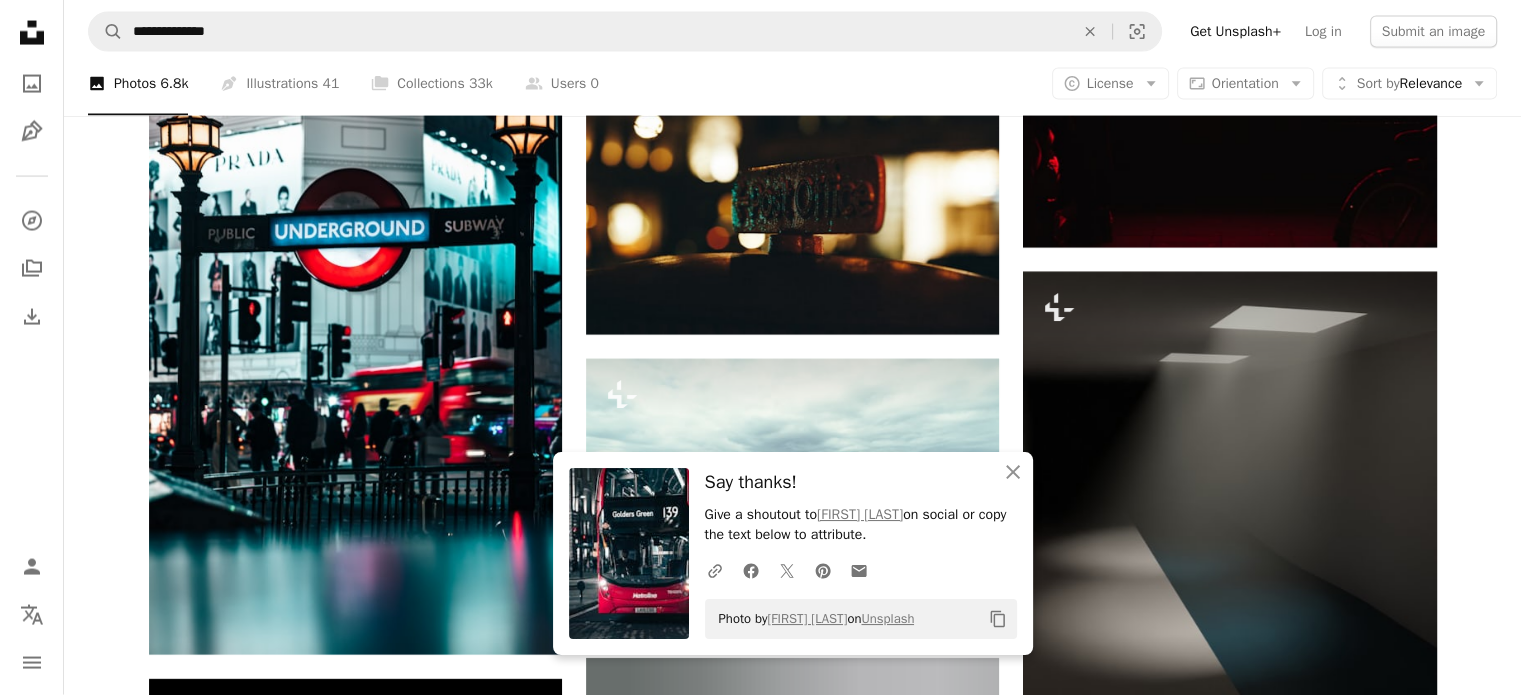 scroll, scrollTop: 42268, scrollLeft: 0, axis: vertical 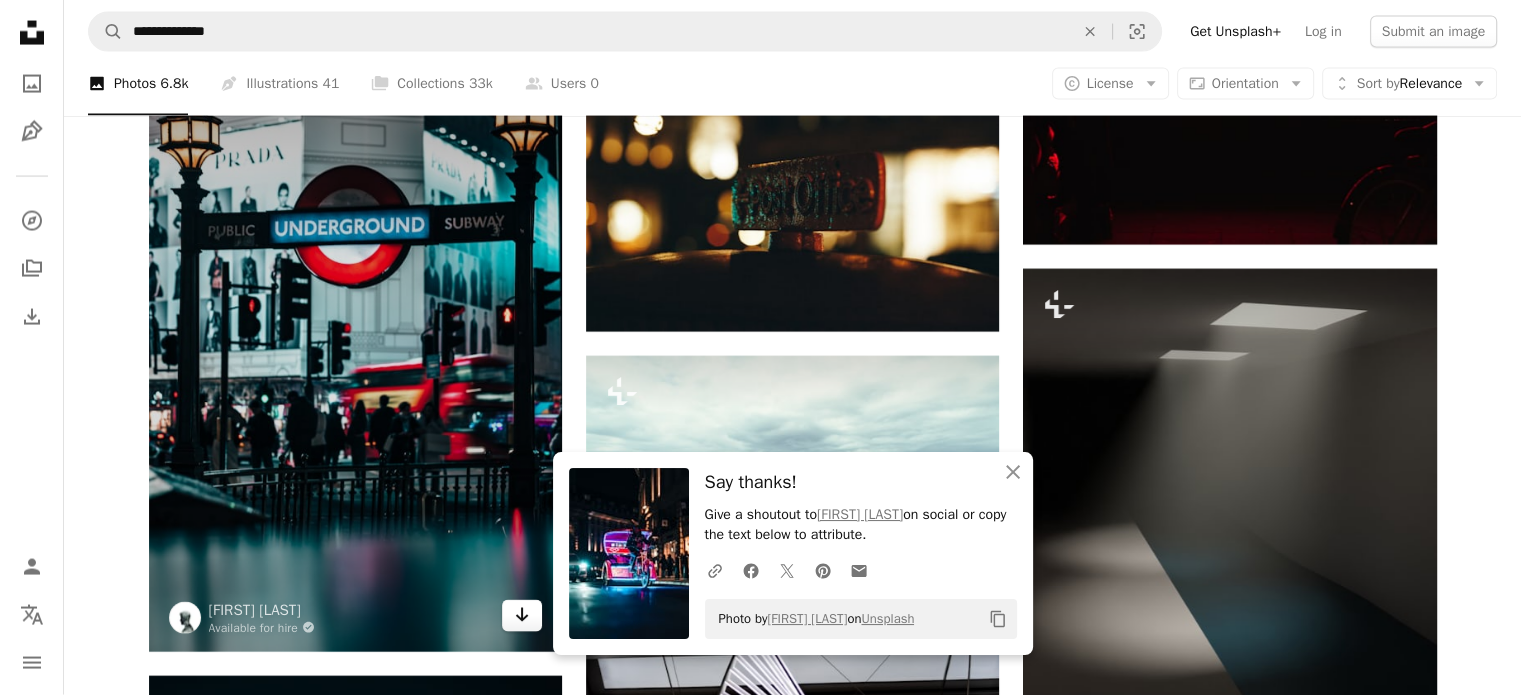 click on "Arrow pointing down" at bounding box center [522, 616] 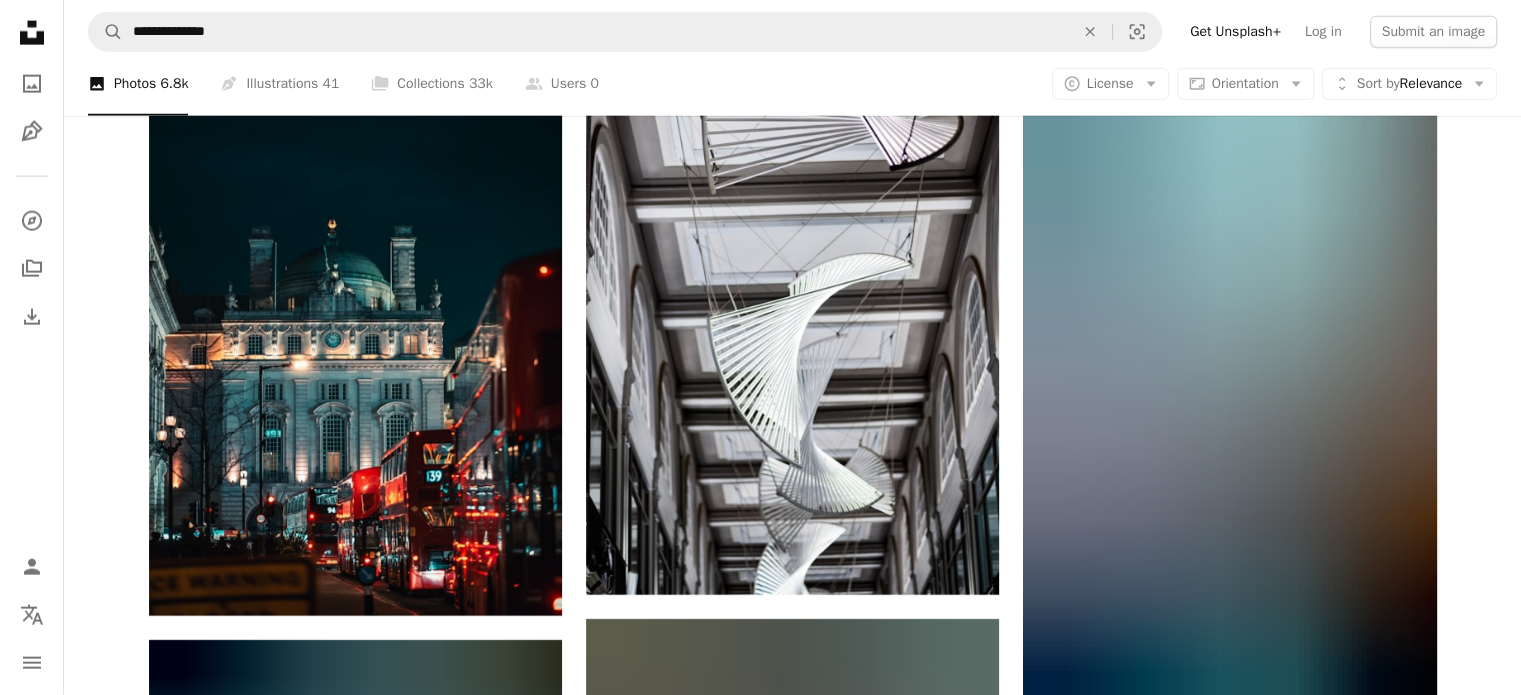 scroll, scrollTop: 42988, scrollLeft: 0, axis: vertical 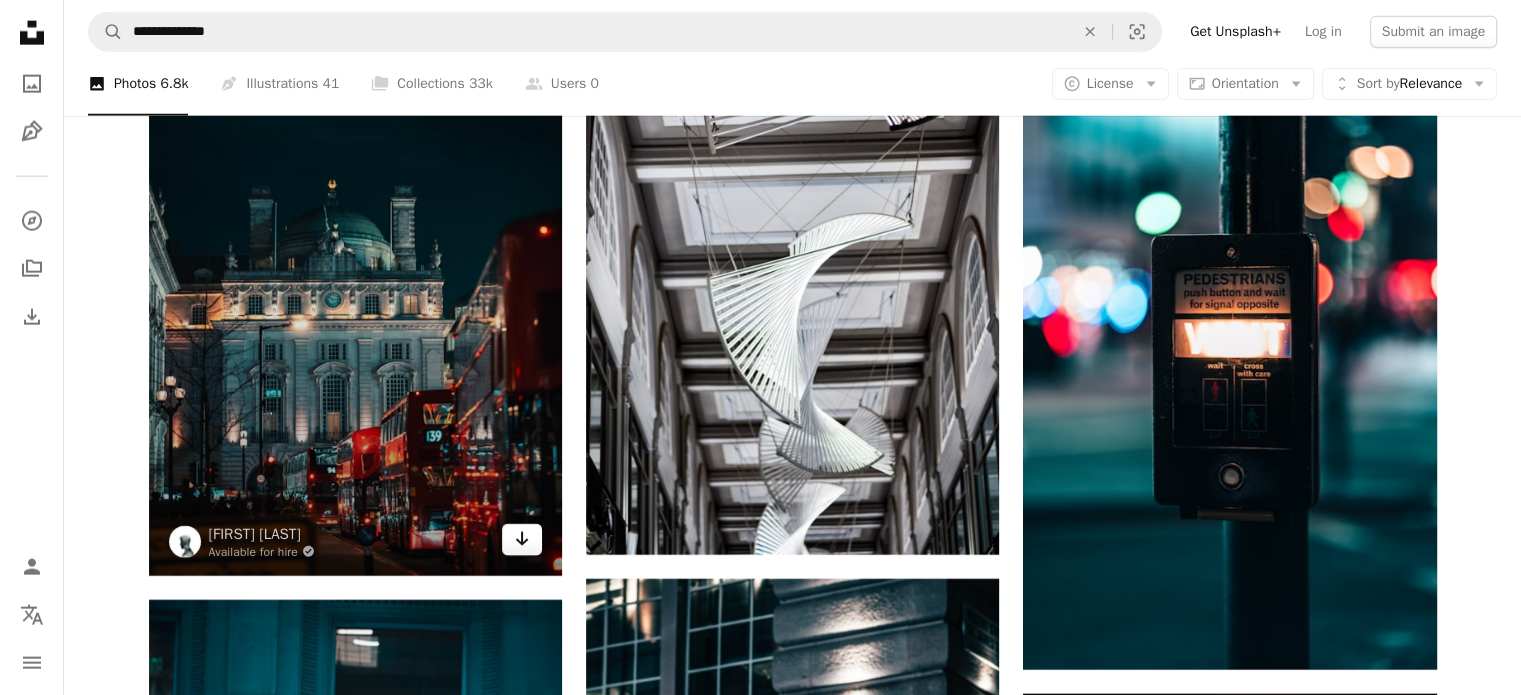 click 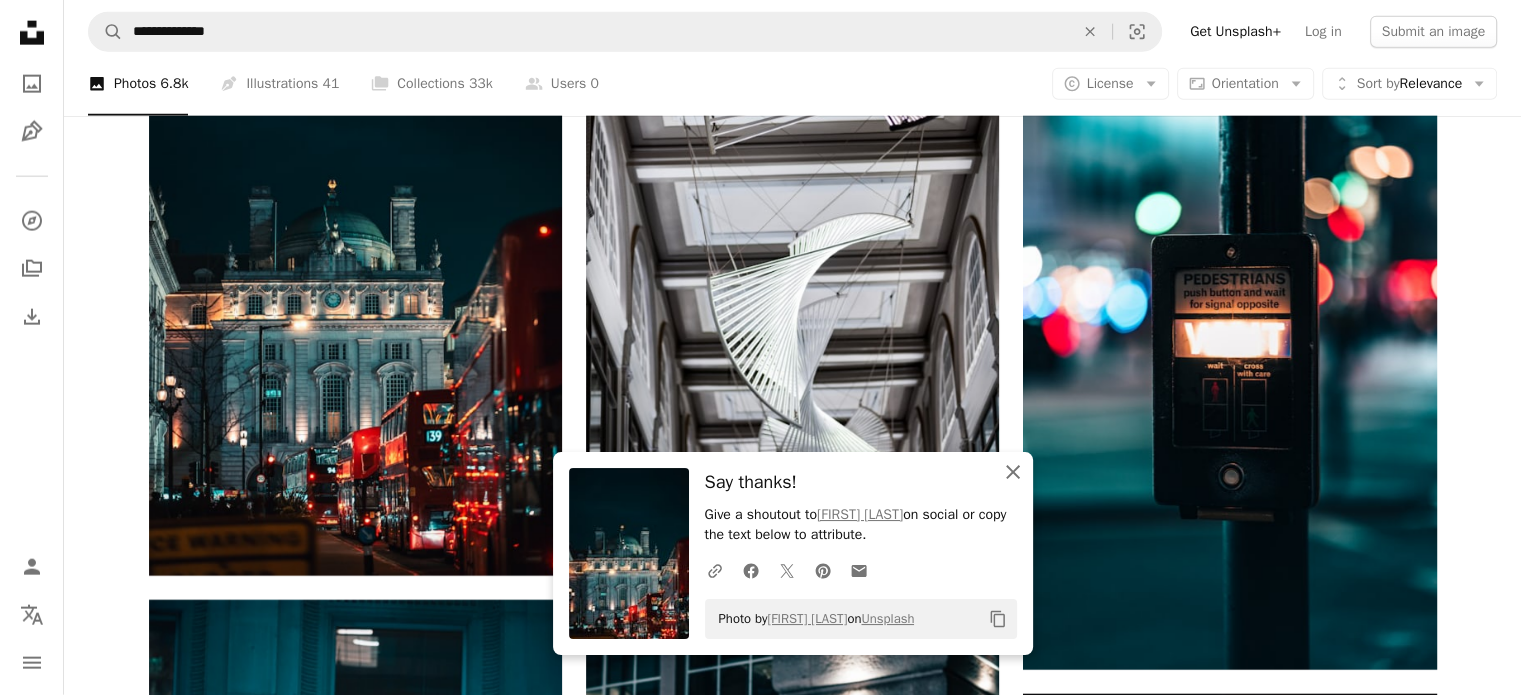 click on "An X shape" 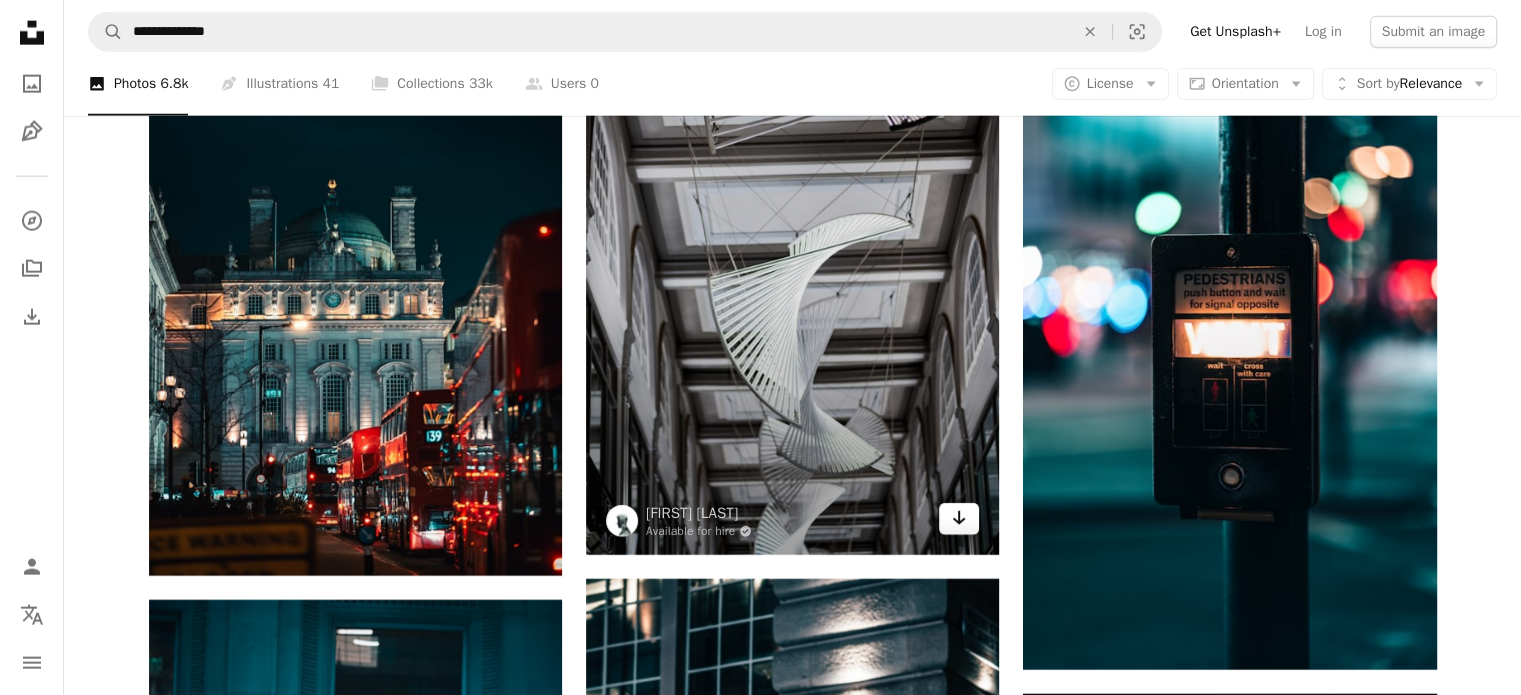 click on "Arrow pointing down" at bounding box center (959, 519) 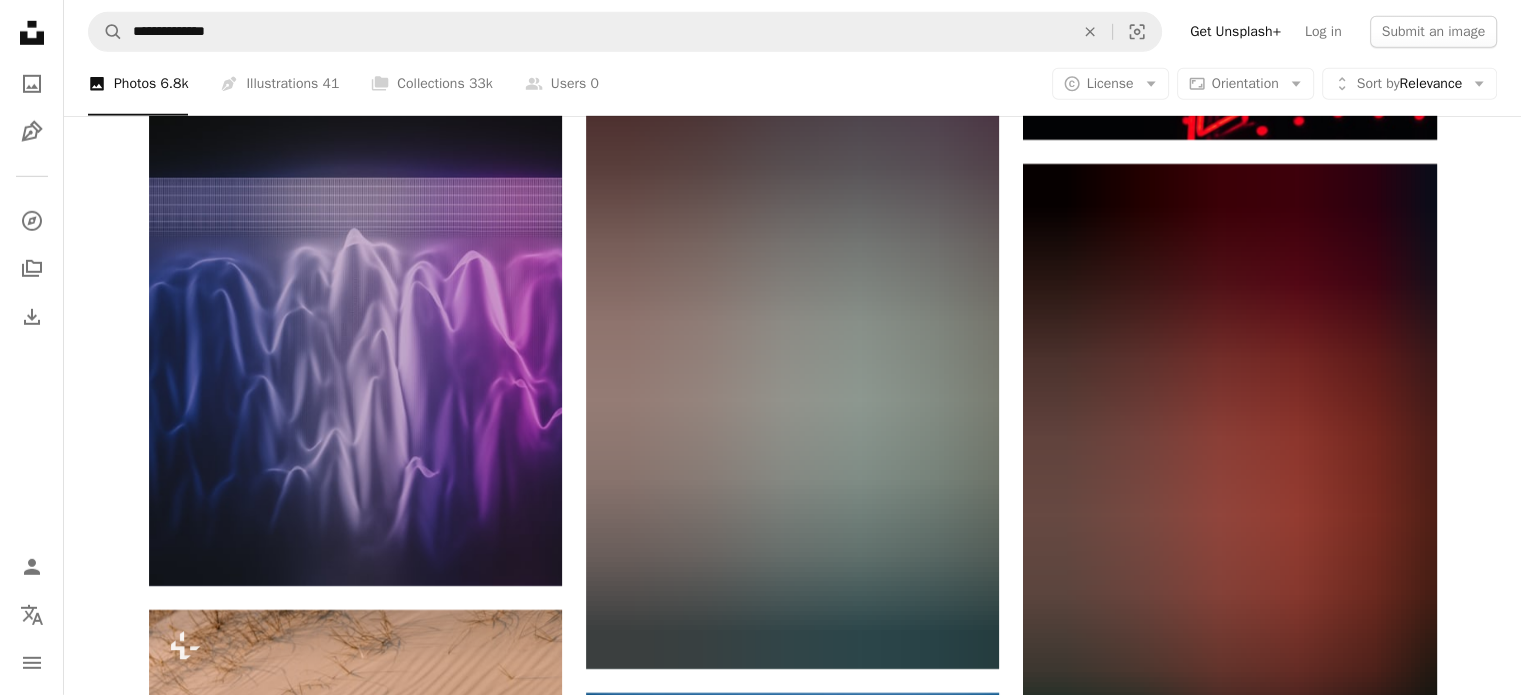 scroll, scrollTop: 44188, scrollLeft: 0, axis: vertical 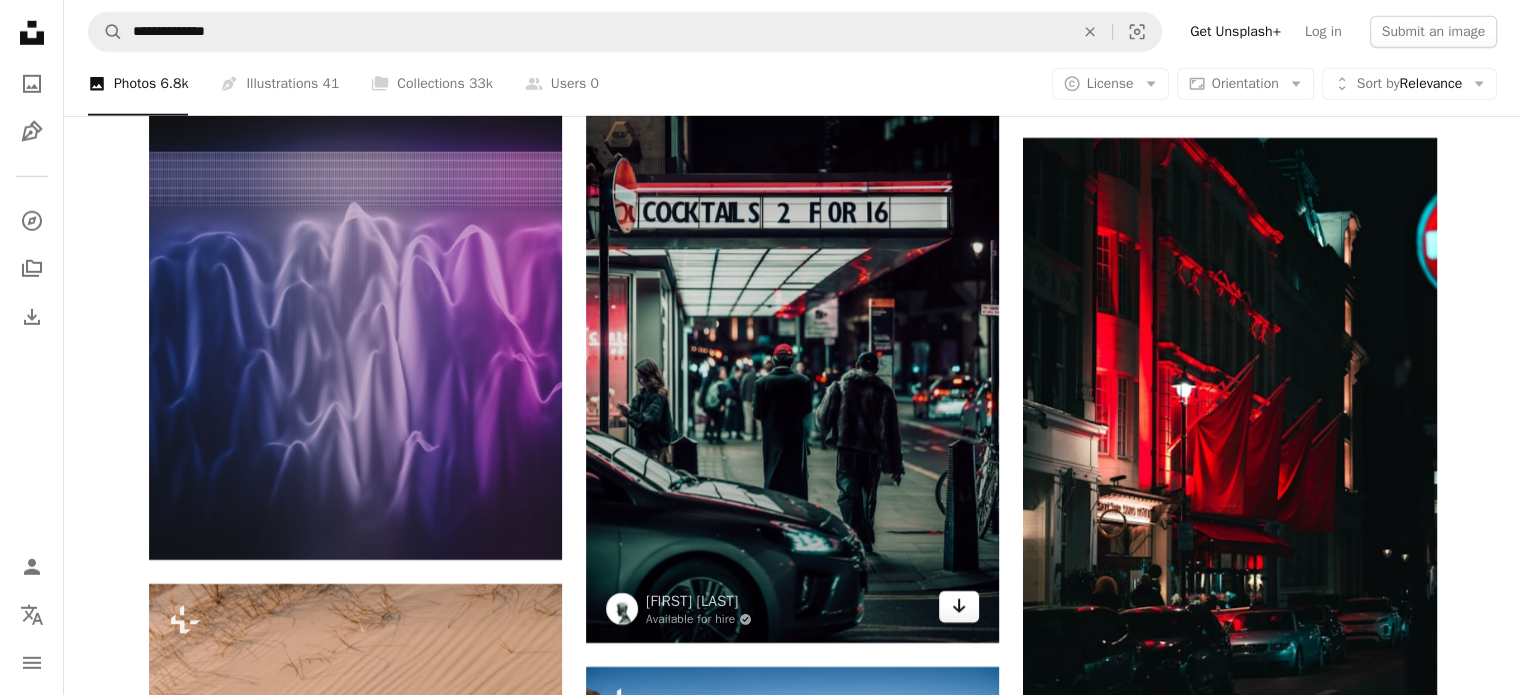 click on "Arrow pointing down" 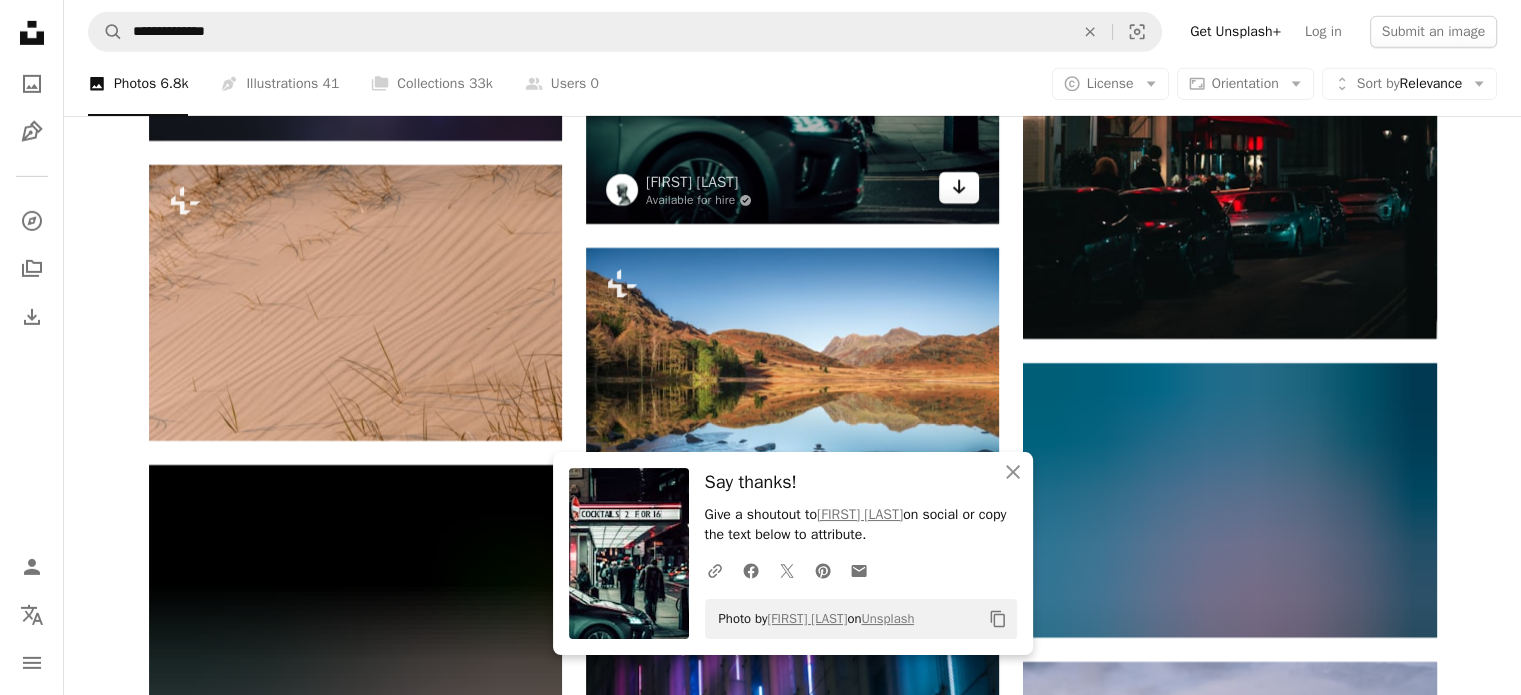 scroll, scrollTop: 44708, scrollLeft: 0, axis: vertical 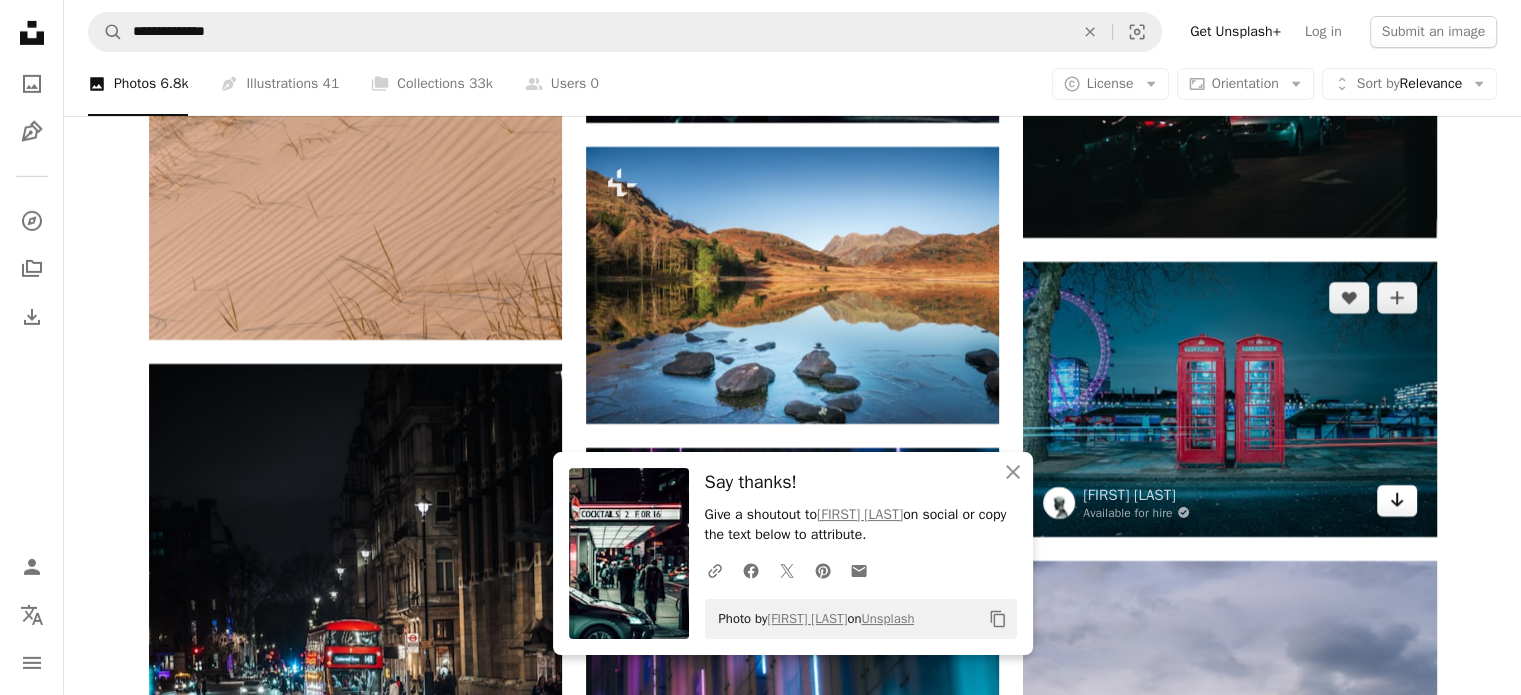 click on "Arrow pointing down" 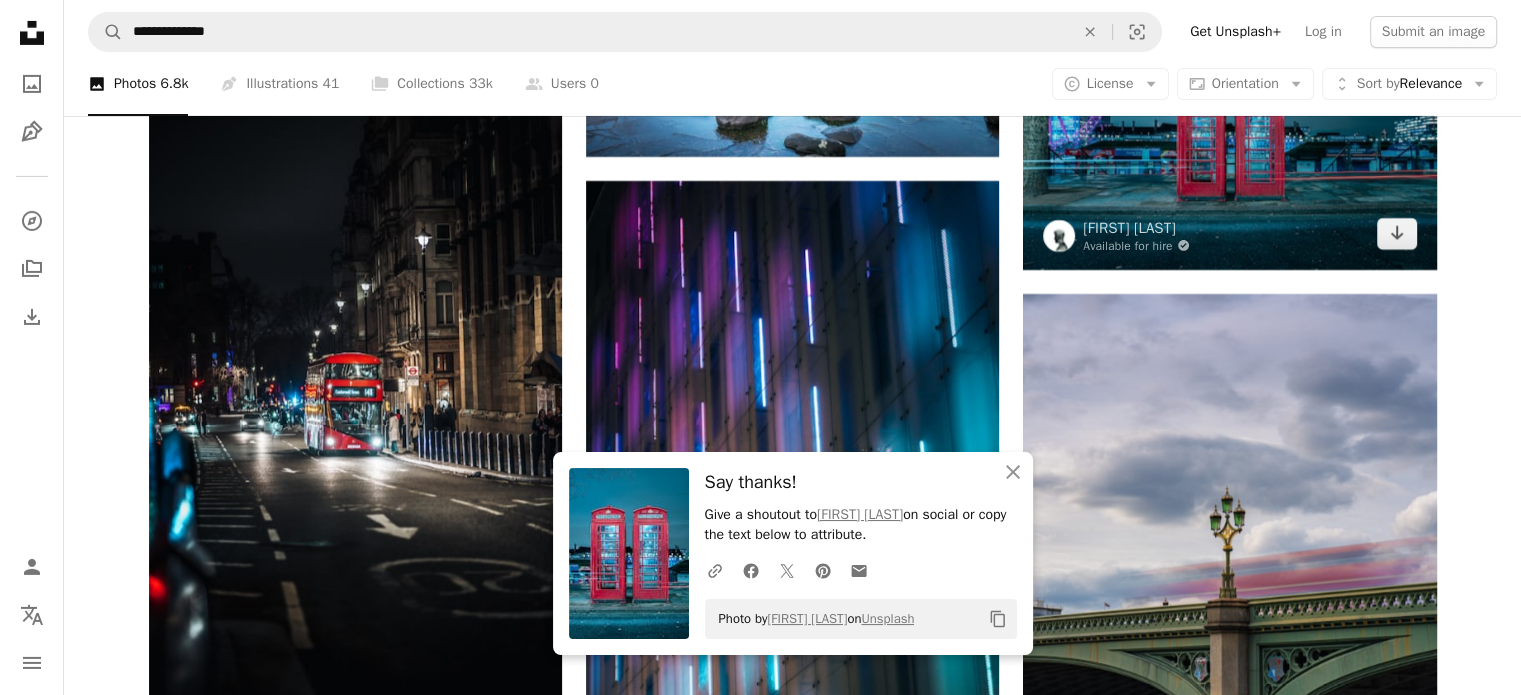 scroll, scrollTop: 45095, scrollLeft: 0, axis: vertical 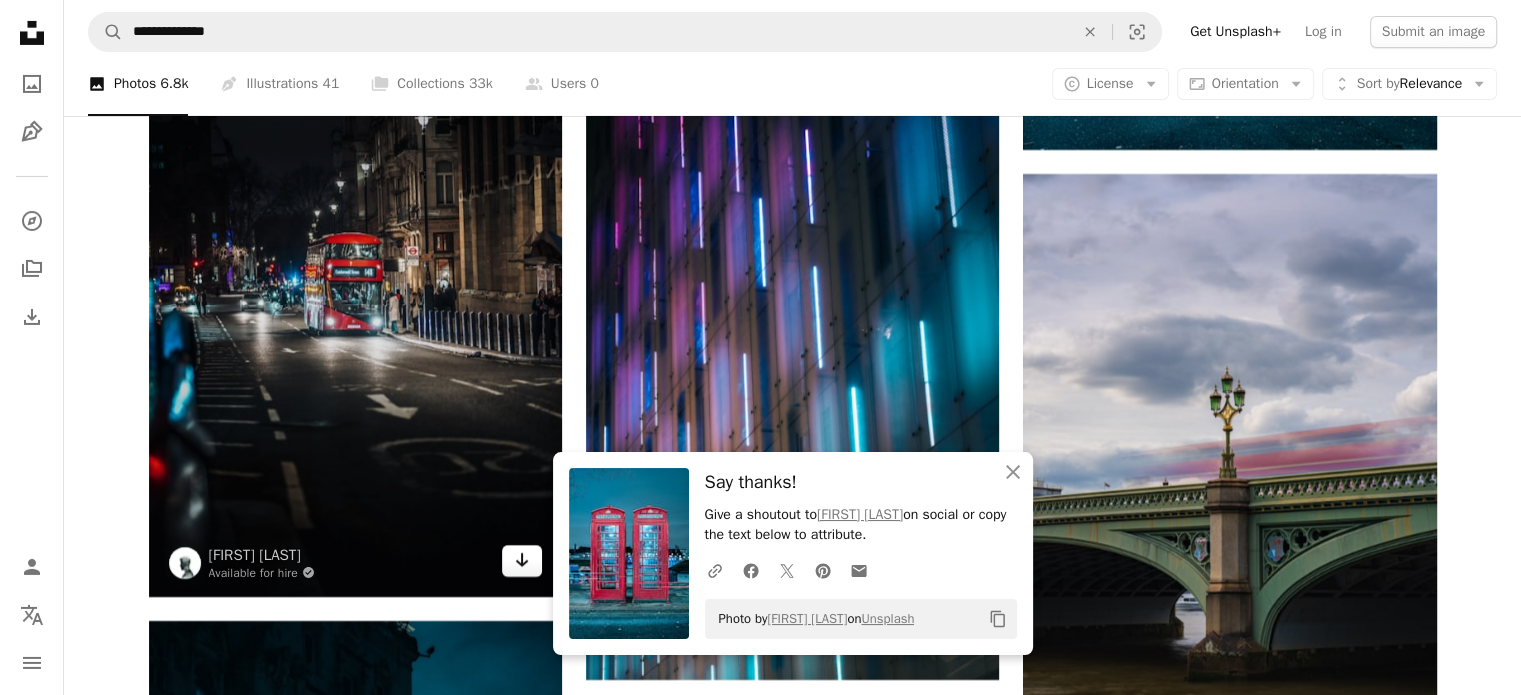 click 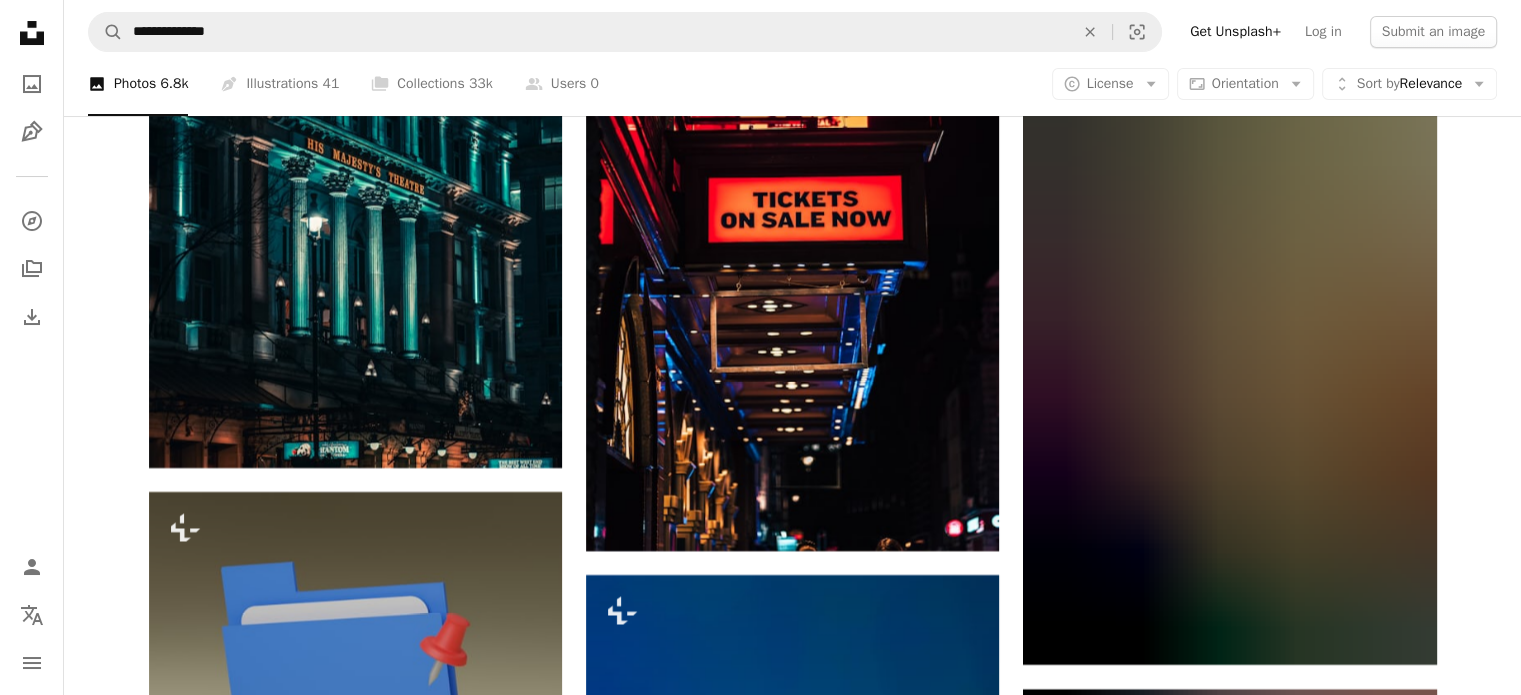 scroll, scrollTop: 45868, scrollLeft: 0, axis: vertical 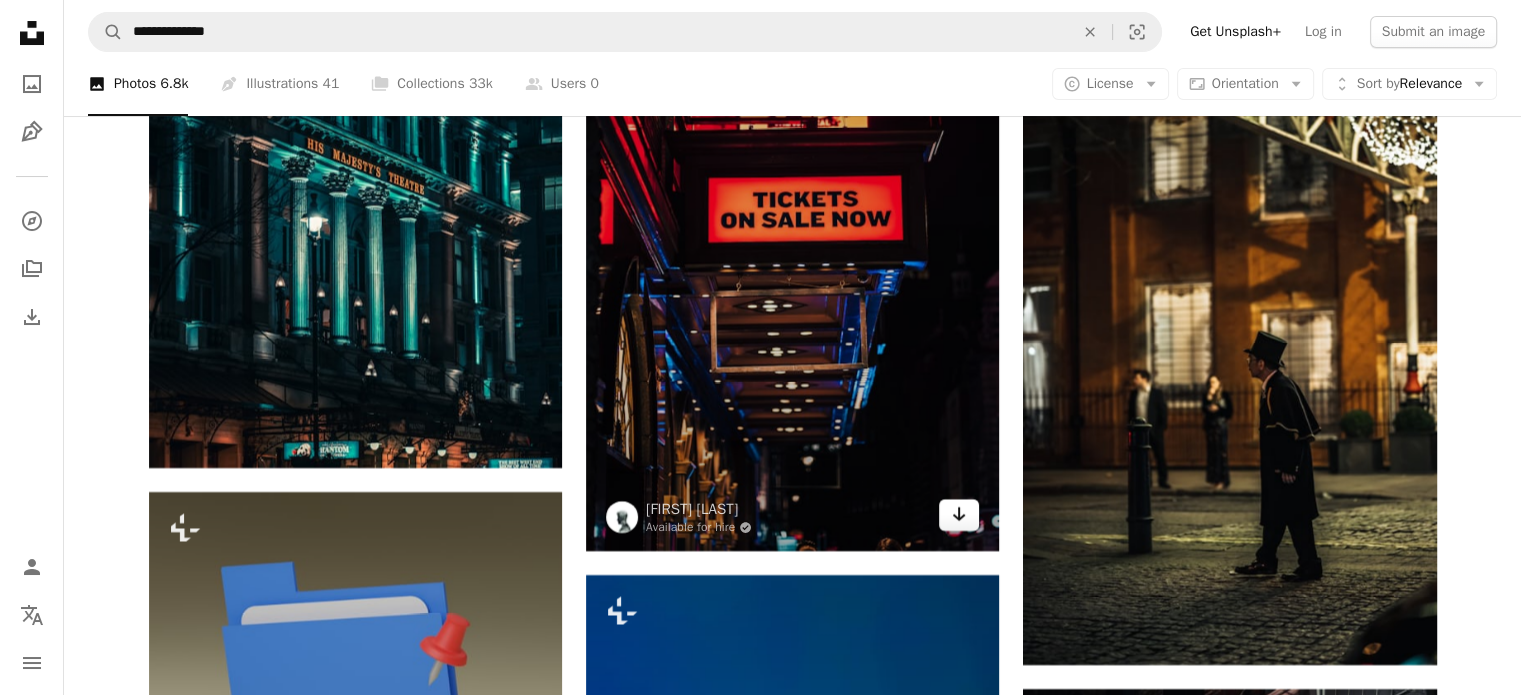 click on "Arrow pointing down" at bounding box center [959, 515] 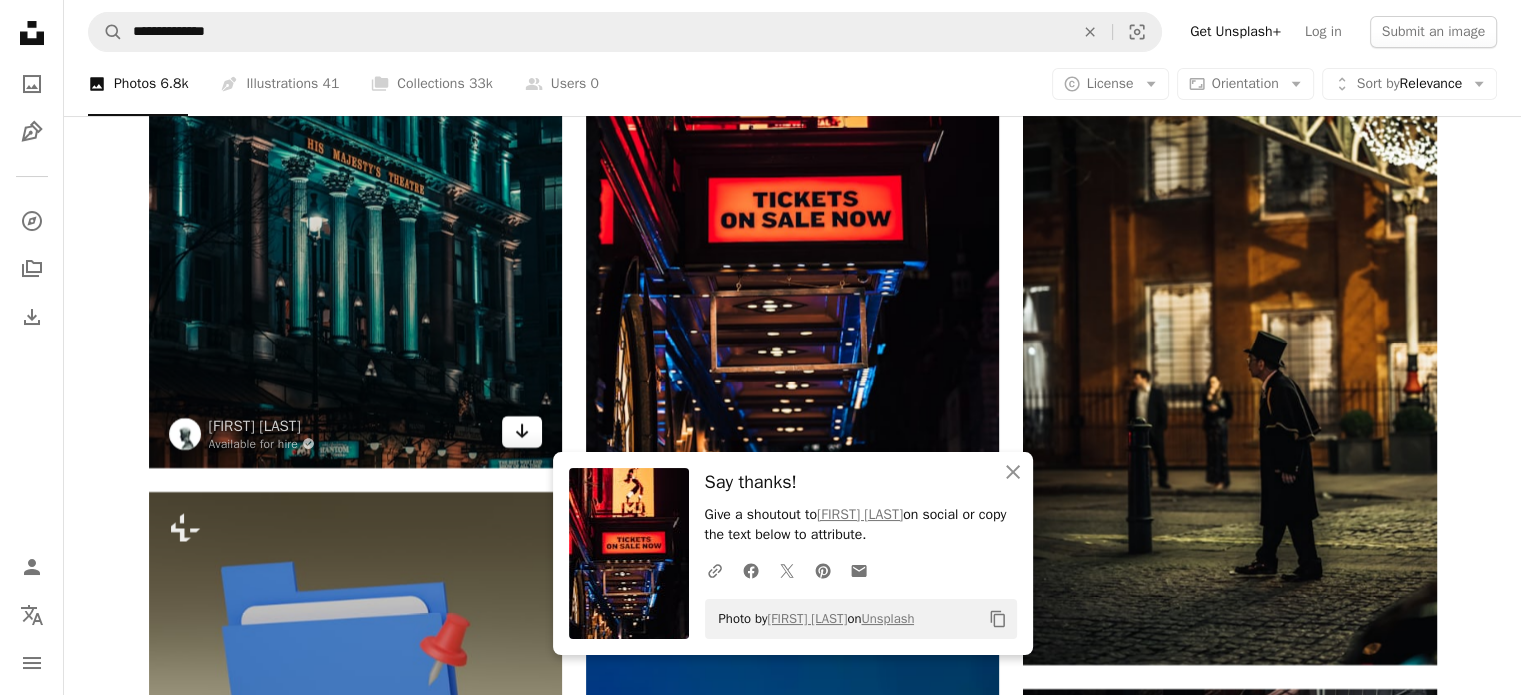 click on "Arrow pointing down" at bounding box center (522, 432) 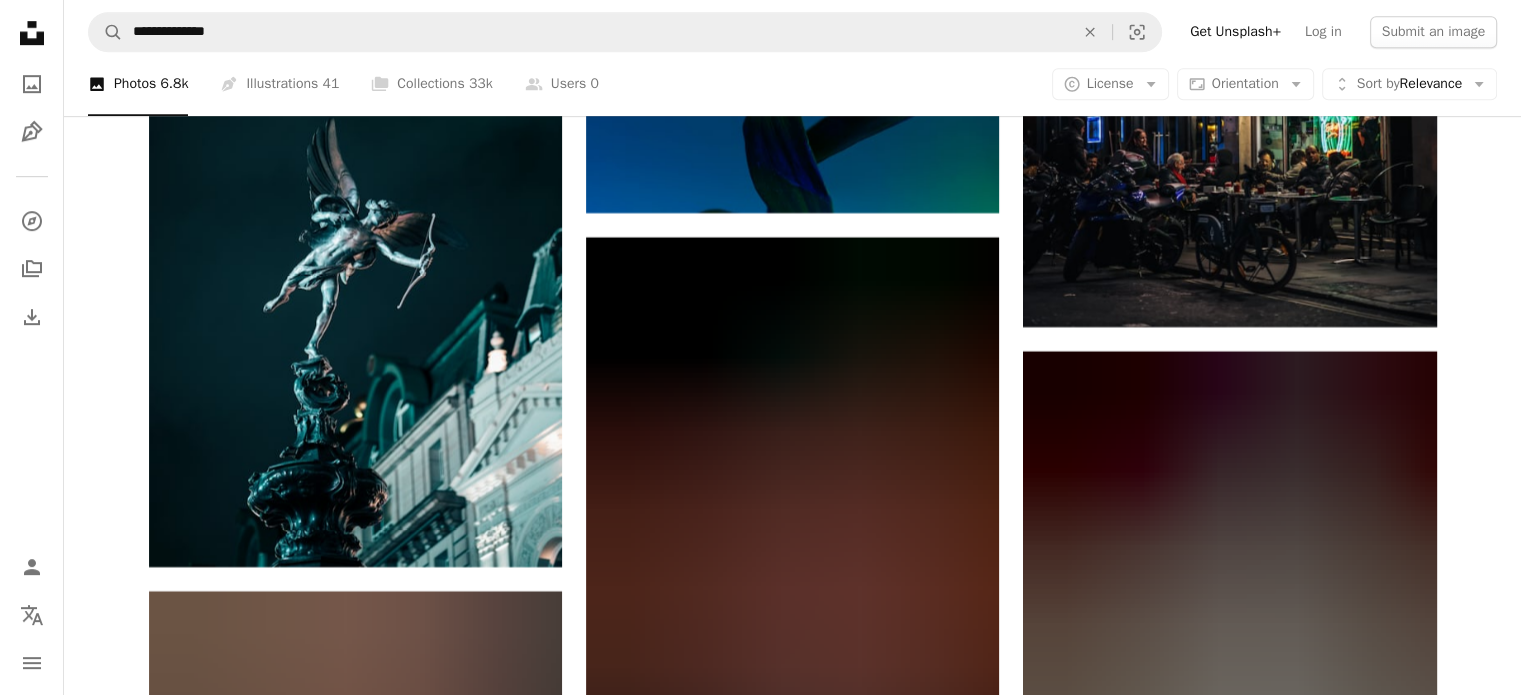 scroll, scrollTop: 47055, scrollLeft: 0, axis: vertical 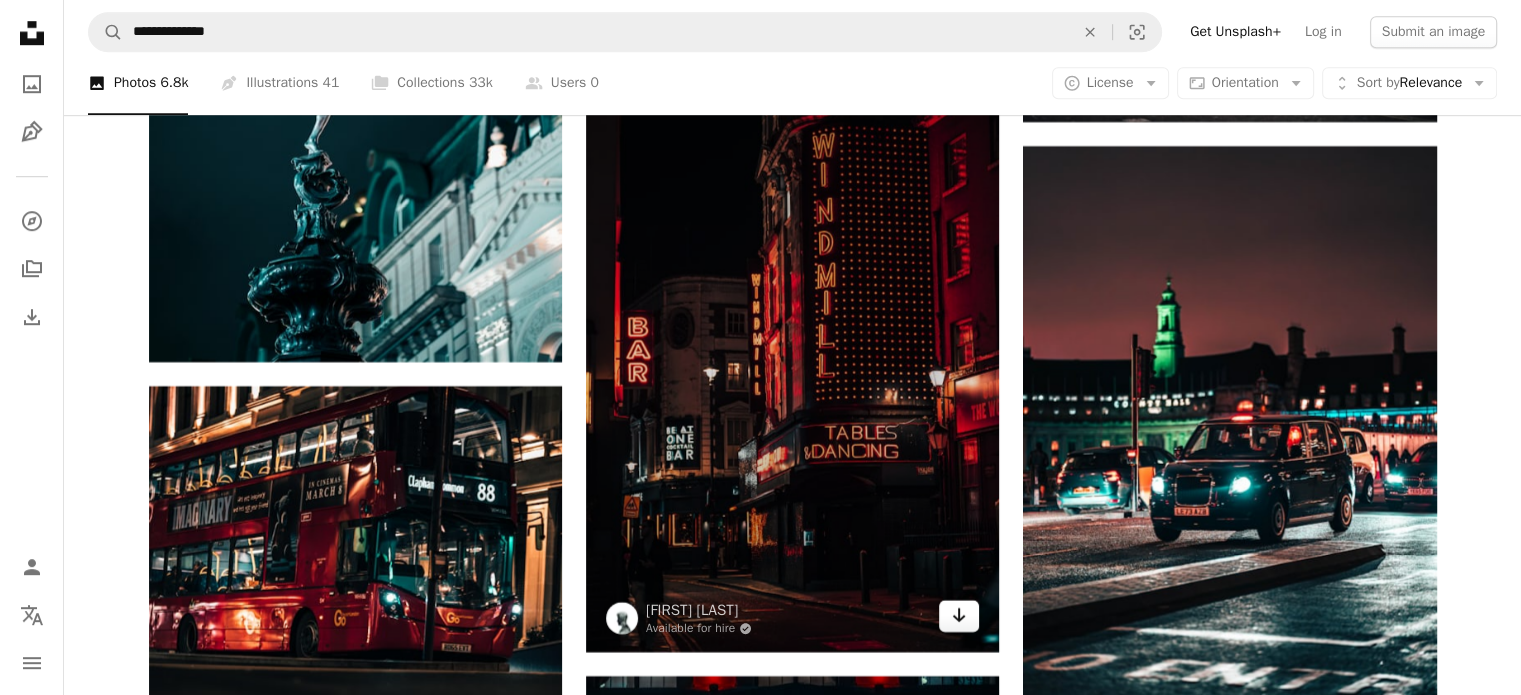 click on "Arrow pointing down" 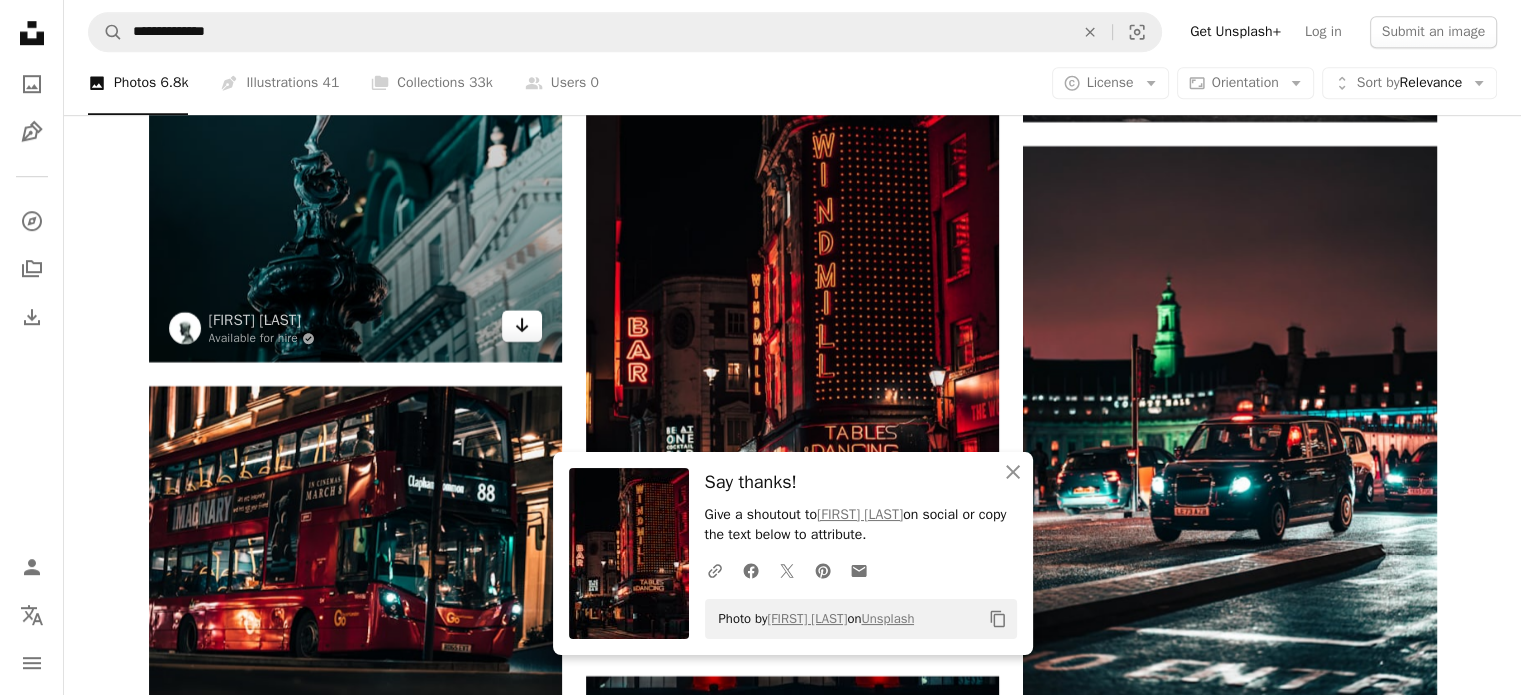 click on "Arrow pointing down" 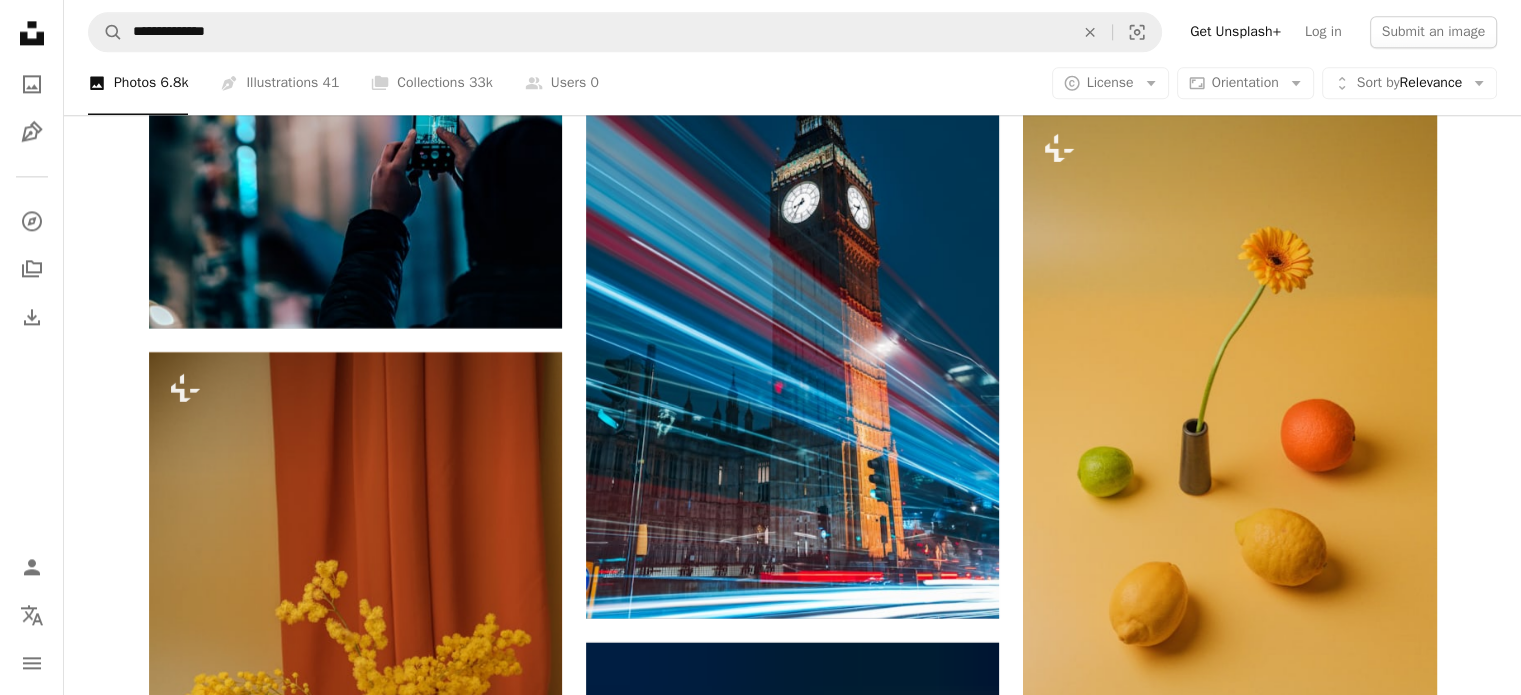 scroll, scrollTop: 48375, scrollLeft: 0, axis: vertical 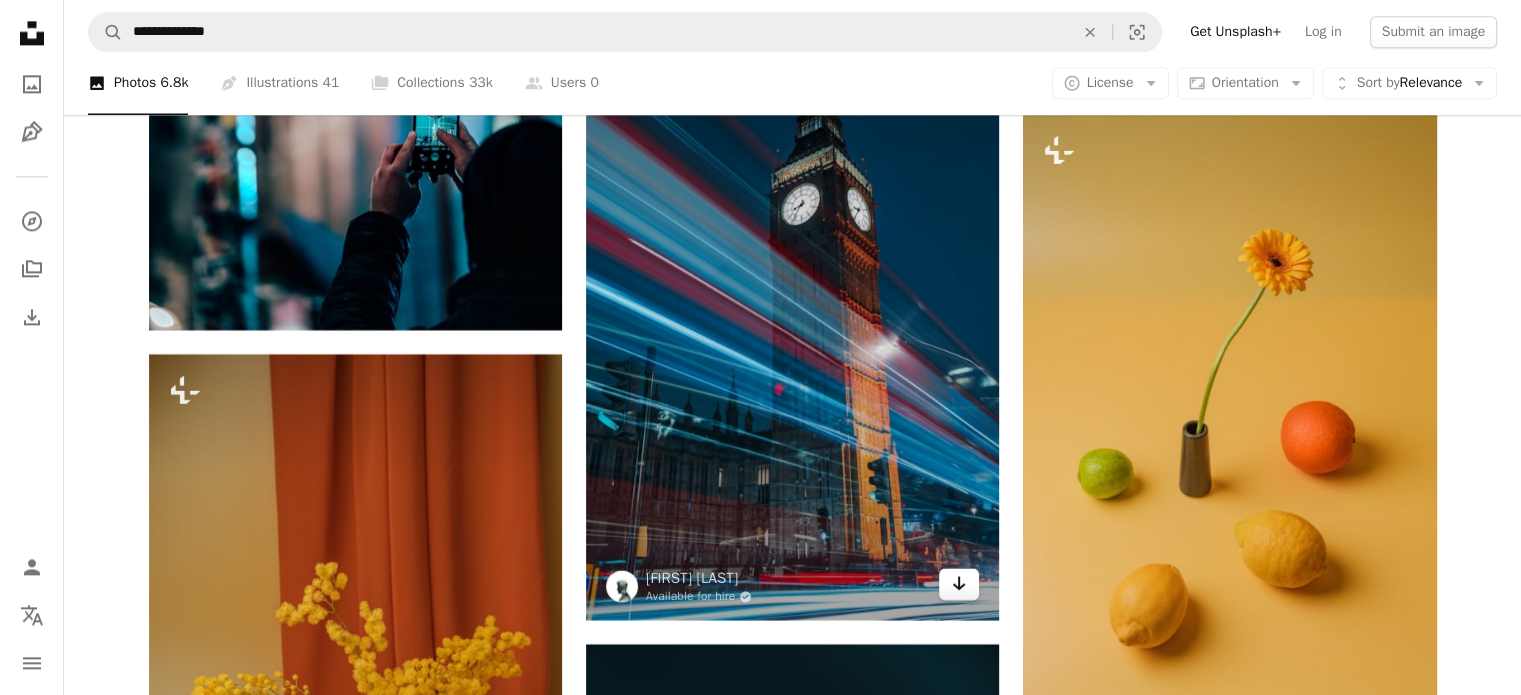 click on "Arrow pointing down" 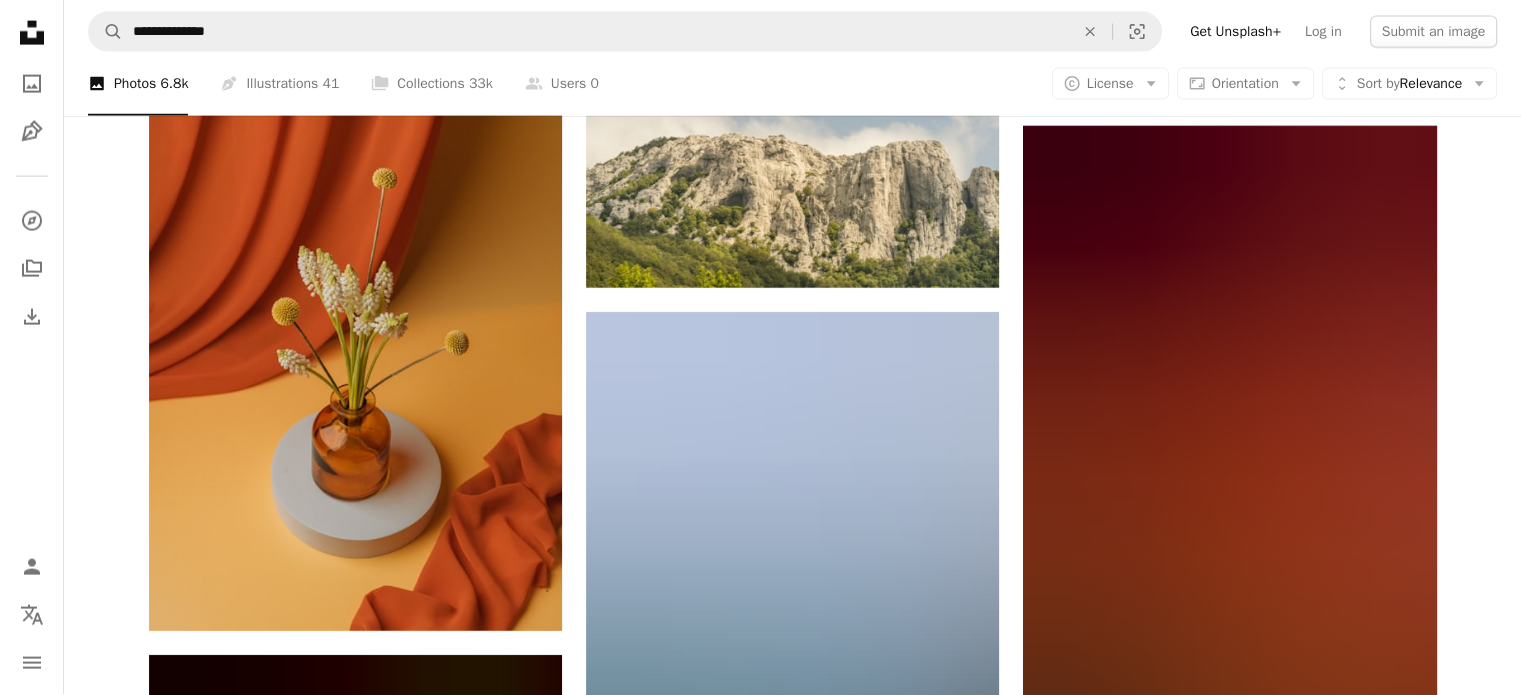 scroll, scrollTop: 50255, scrollLeft: 0, axis: vertical 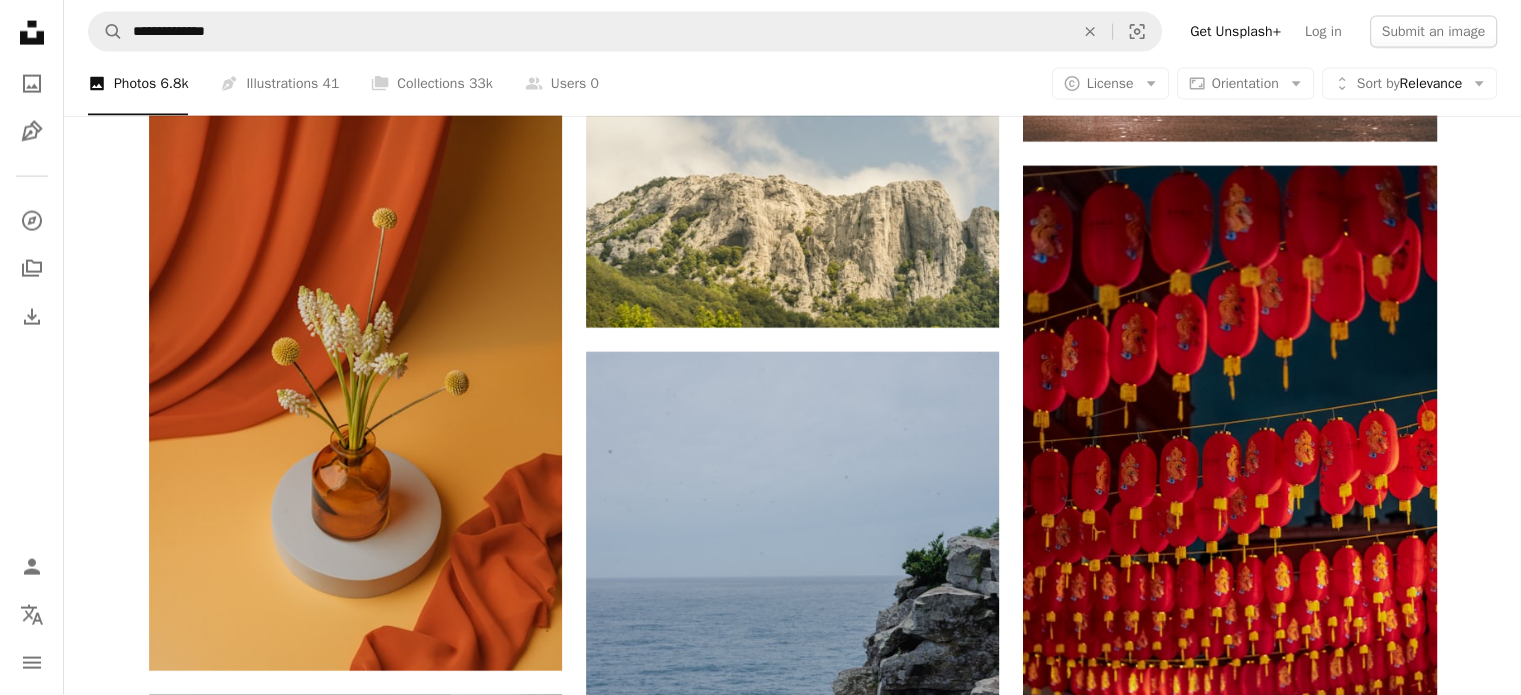 click on "Plus sign for Unsplash+ A heart A plus sign [FIRST] [LAST] For Unsplash+ A lock Download A heart A plus sign [FIRST] [LAST] Available for hire A checkmark inside of a circle Arrow pointing down A heart A plus sign [FIRST] [LAST] Available for hire A checkmark inside of a circle Arrow pointing down Plus sign for Unsplash+ A heart A plus sign [FIRST] [LAST] For Unsplash+ A lock Download A heart A plus sign [FIRST] [LAST] Available for hire A checkmark inside of a circle Arrow pointing down Plus sign for Unsplash+ A heart A plus sign [FIRST] [LAST] For Unsplash+ A lock Download A heart A plus sign [LAST] [LAST] Arrow pointing down A heart A plus sign [FIRST] [LAST] Available for hire A checkmark inside of a circle Arrow pointing down A heart A plus sign [FIRST] [LAST] Available for hire A checkmark inside of a circle Arrow pointing down The best in on-brand content creation Learn More A heart A plus sign [FIRST] [LAST] Available for hire A heart" at bounding box center [792, -22708] 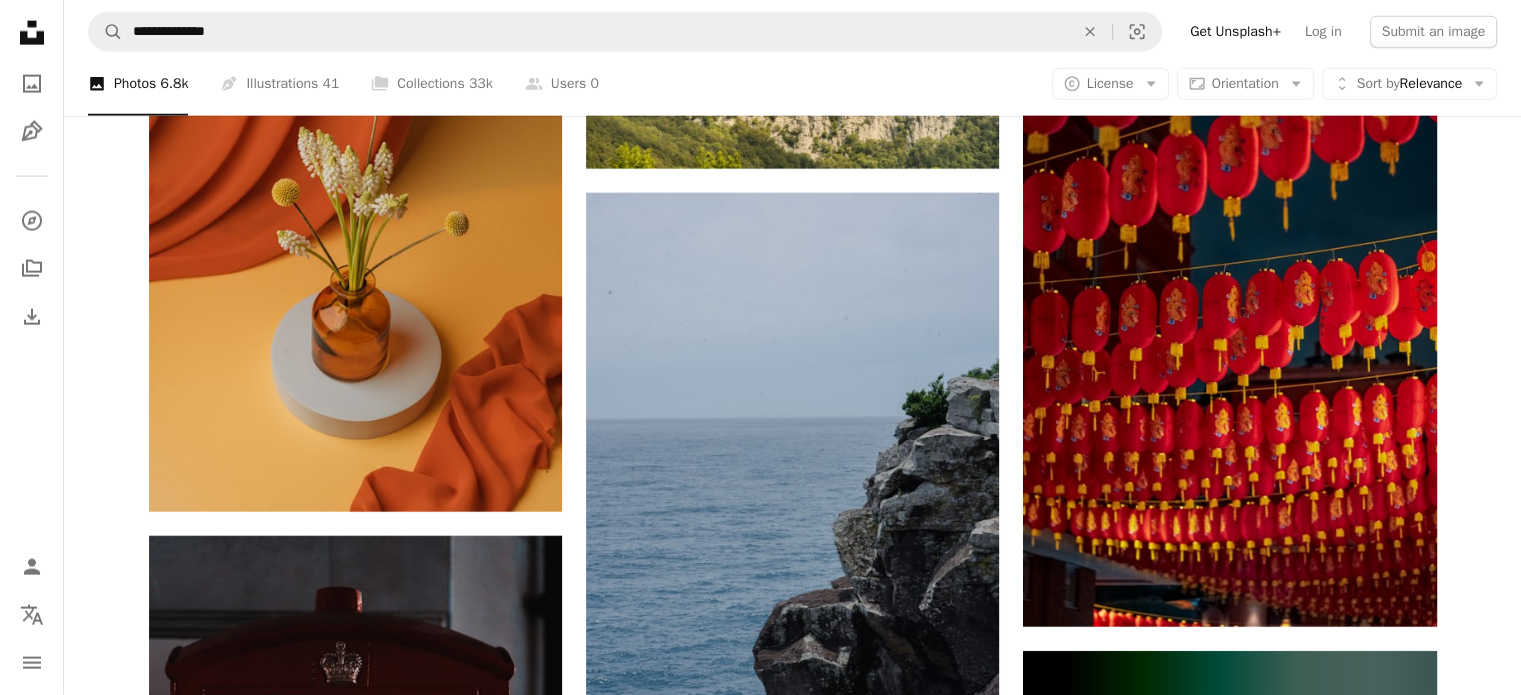 scroll, scrollTop: 50415, scrollLeft: 0, axis: vertical 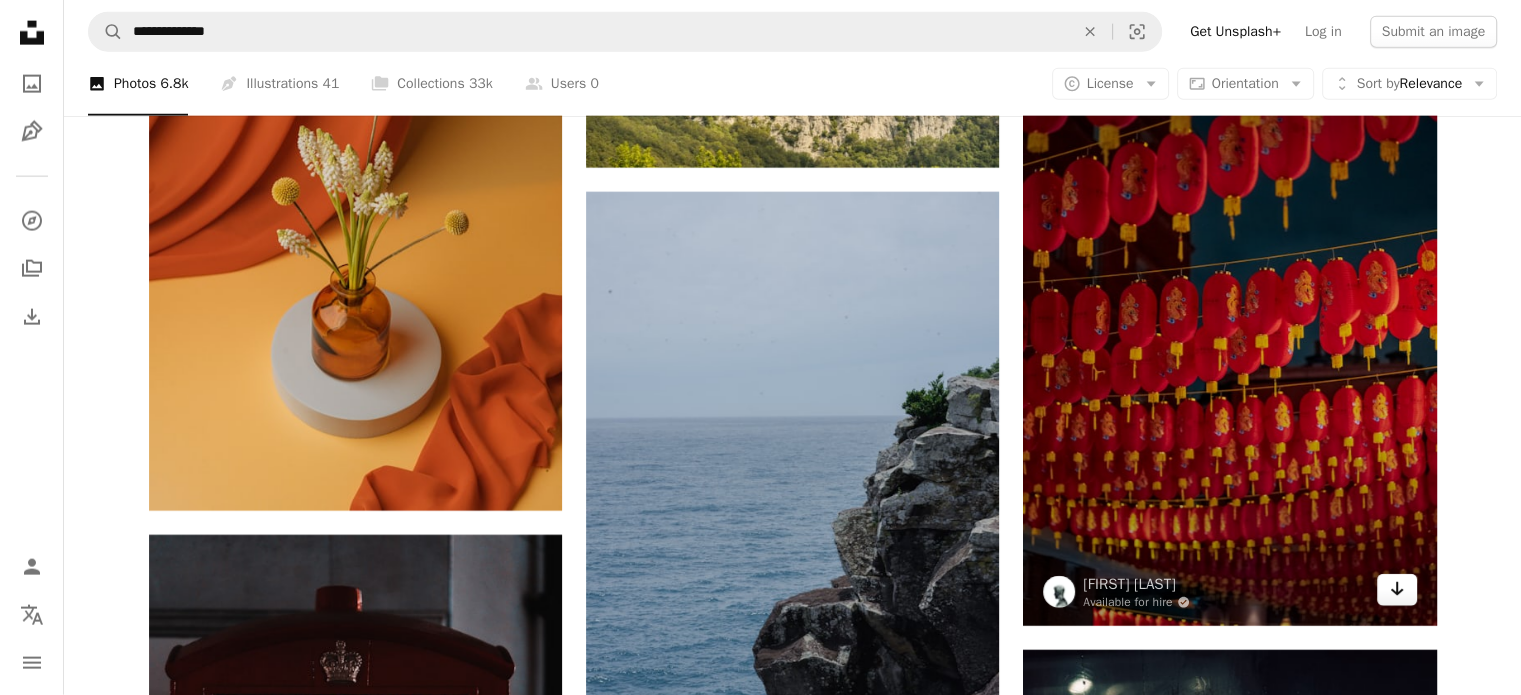 click on "Arrow pointing down" 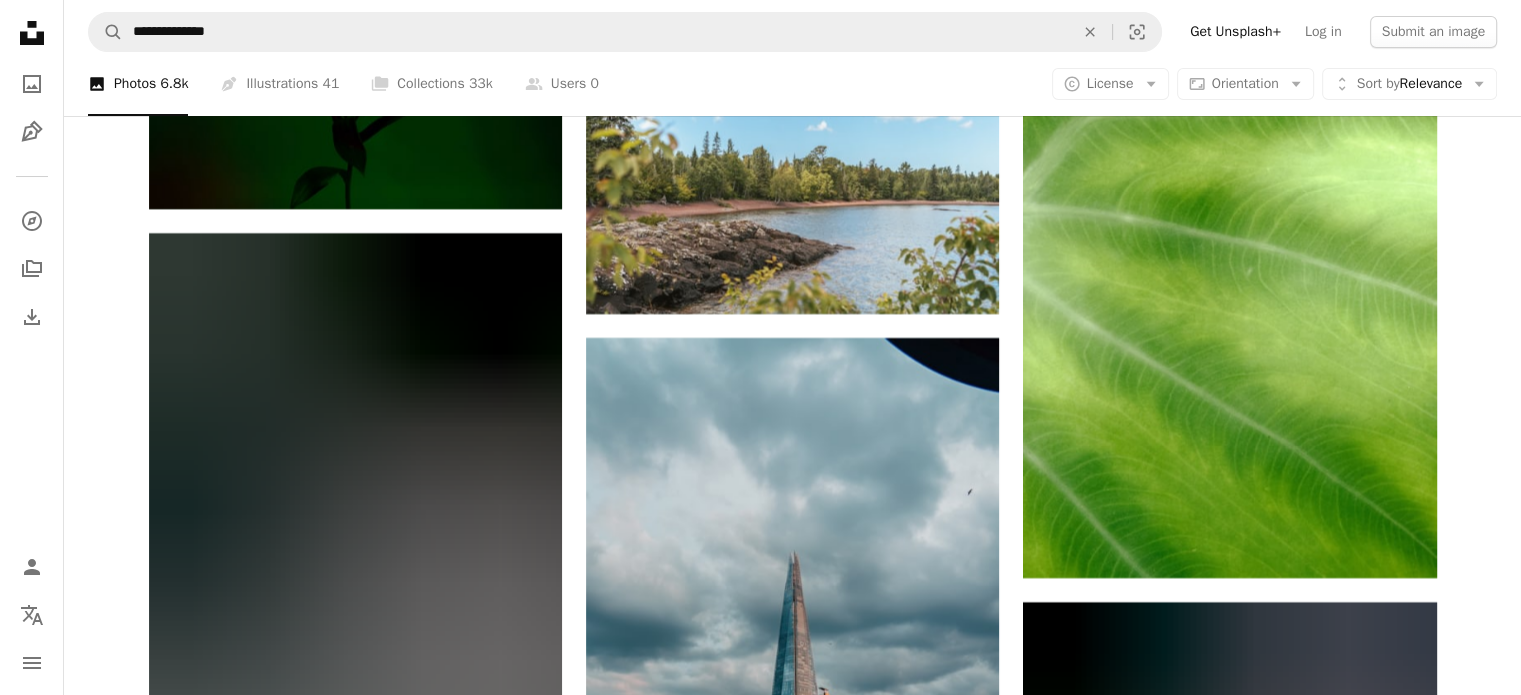 scroll, scrollTop: 53295, scrollLeft: 0, axis: vertical 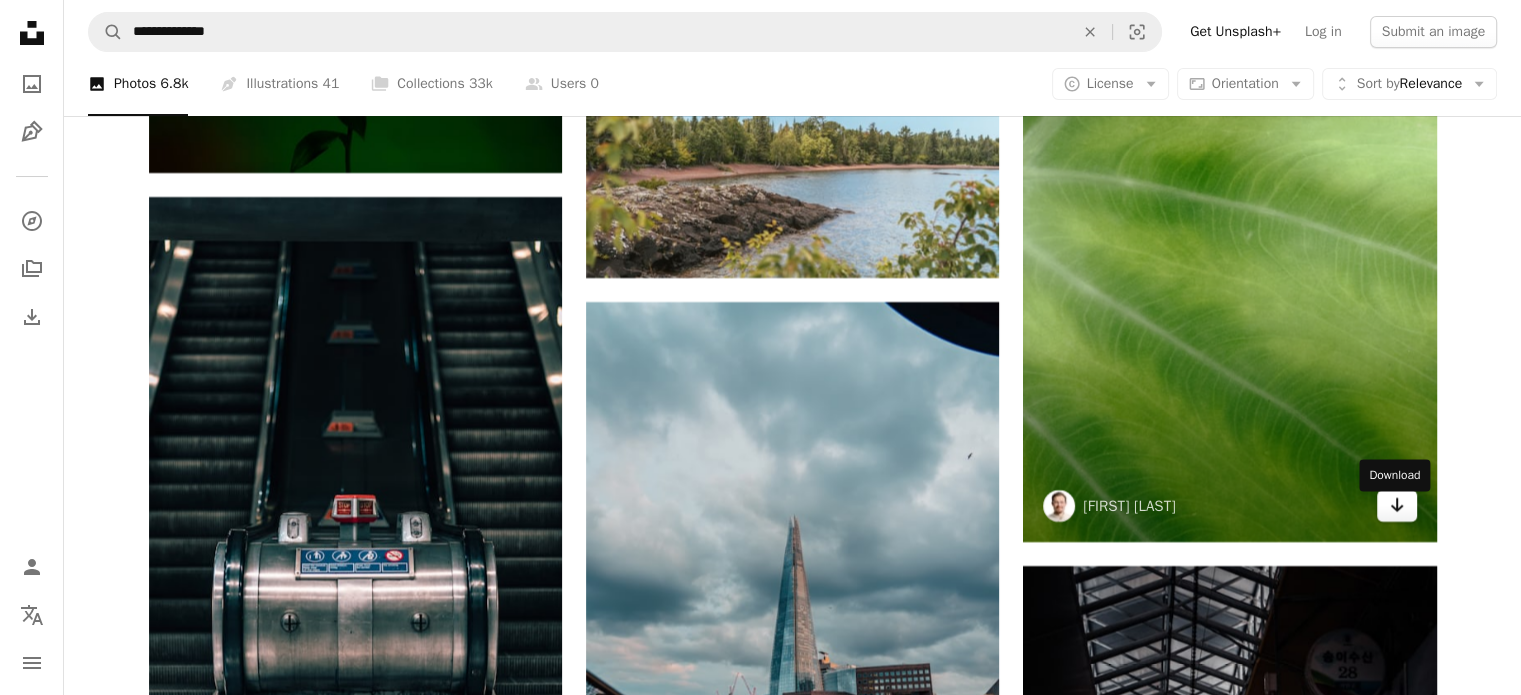 click 